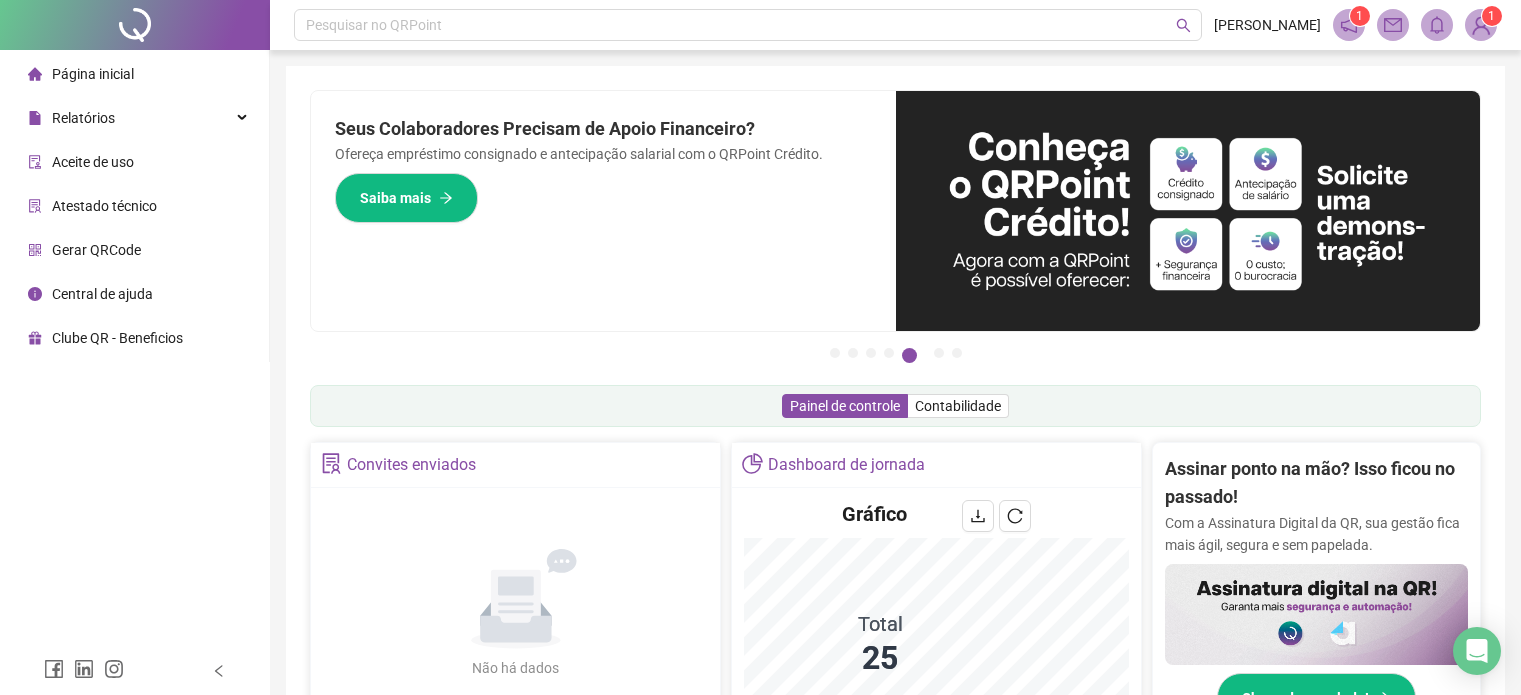 scroll, scrollTop: 286, scrollLeft: 0, axis: vertical 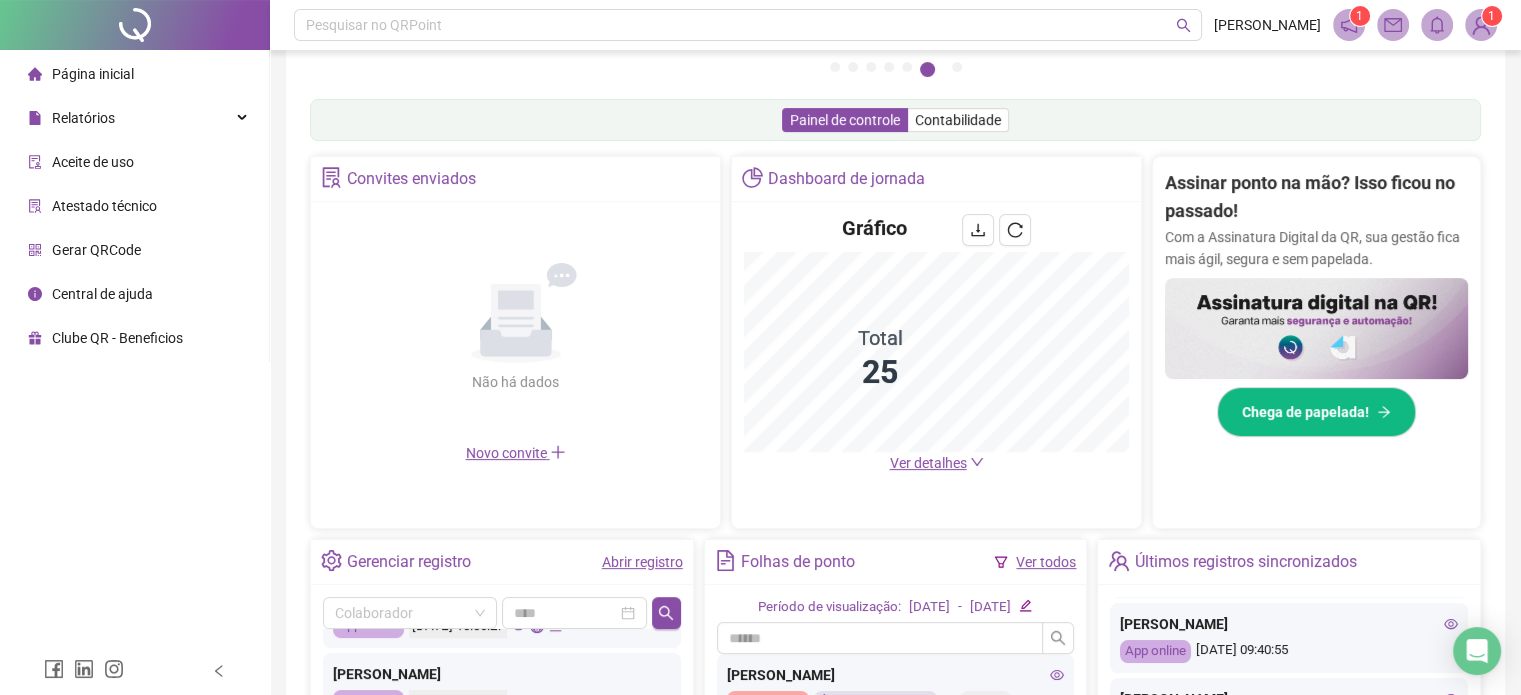 click at bounding box center [1316, 328] 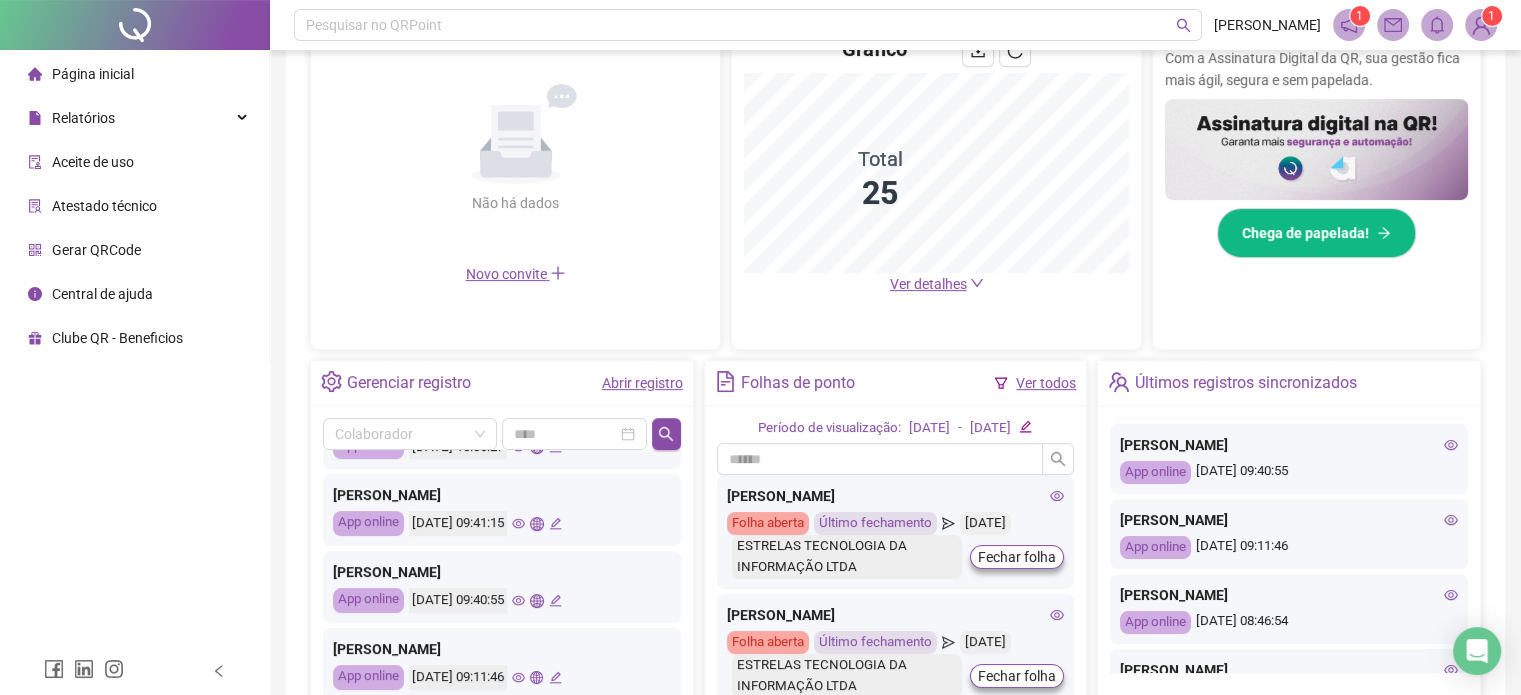 scroll, scrollTop: 470, scrollLeft: 0, axis: vertical 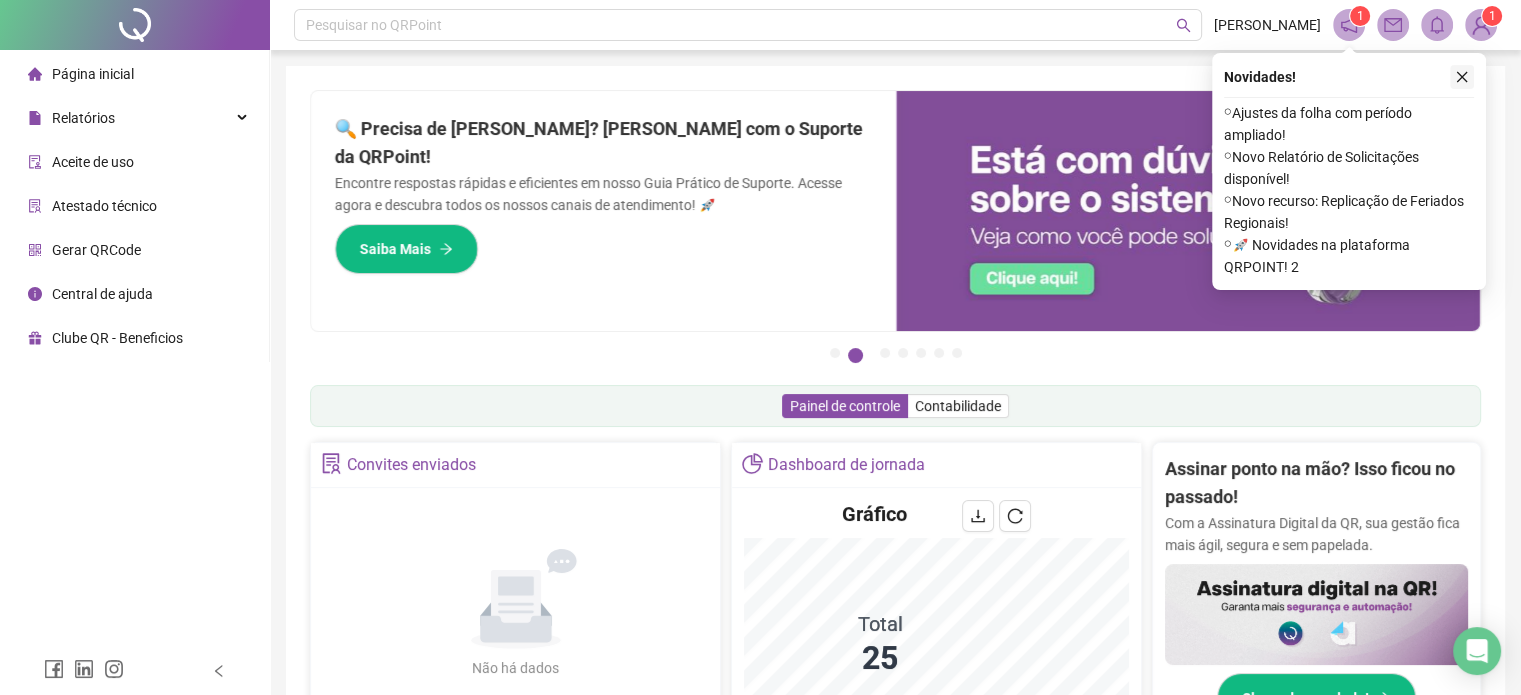 click 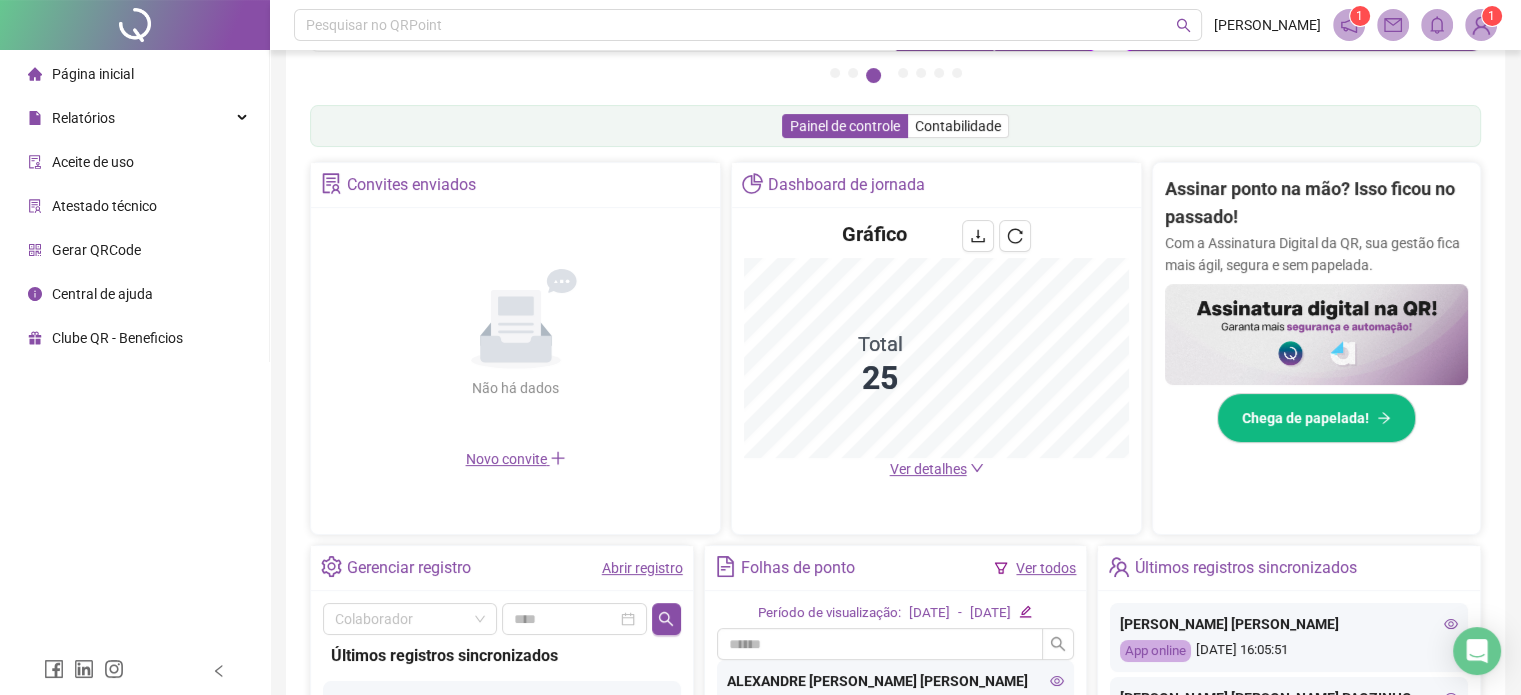scroll, scrollTop: 413, scrollLeft: 0, axis: vertical 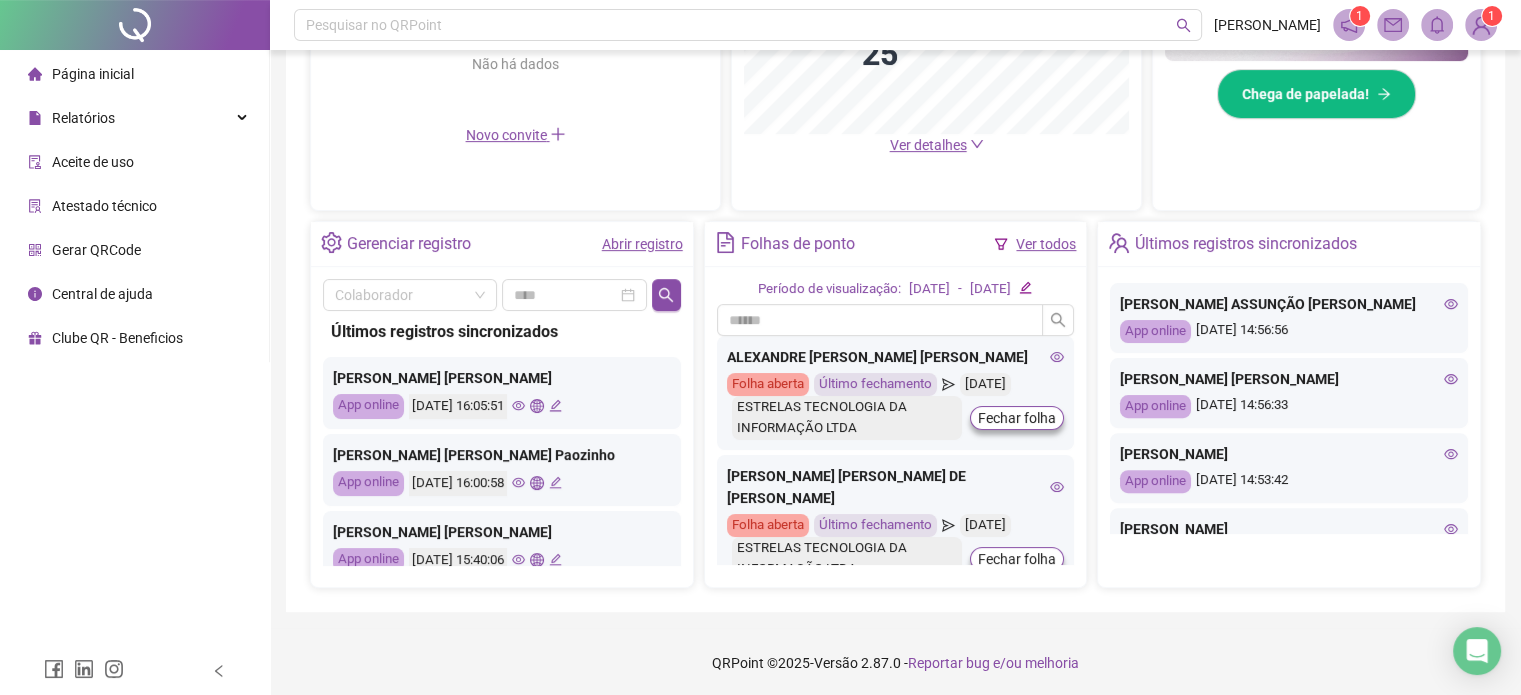 click on "Últimos registros sincronizados" at bounding box center [1246, 244] 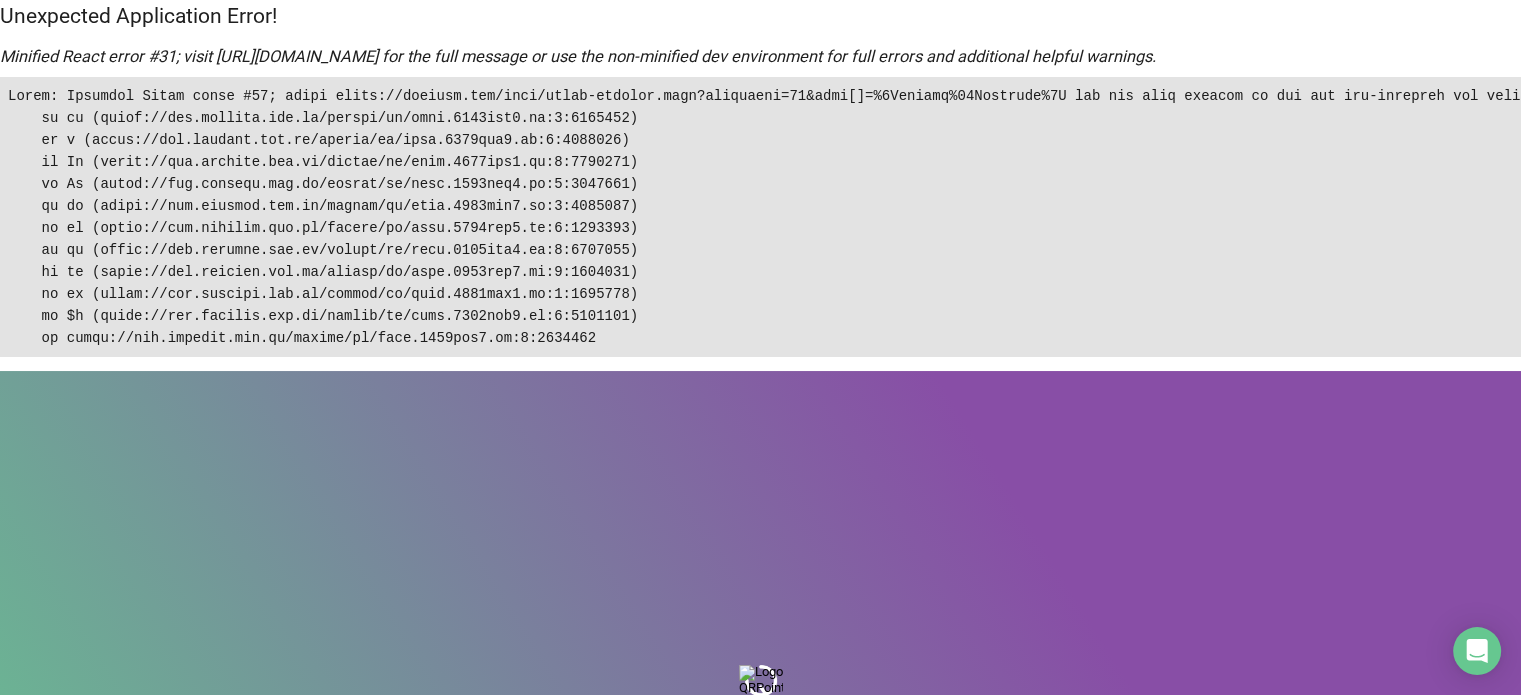 scroll, scrollTop: 0, scrollLeft: 0, axis: both 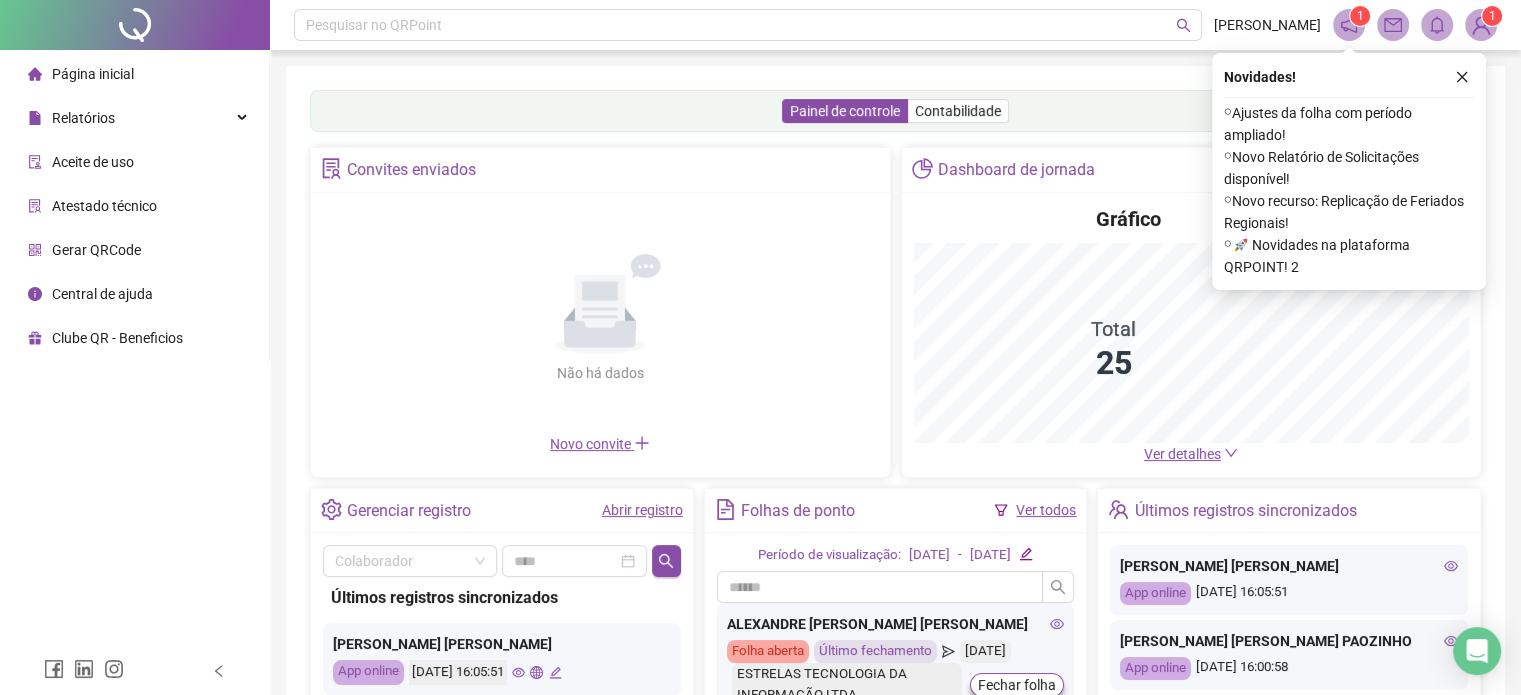 click on "Abrir registro" at bounding box center (642, 510) 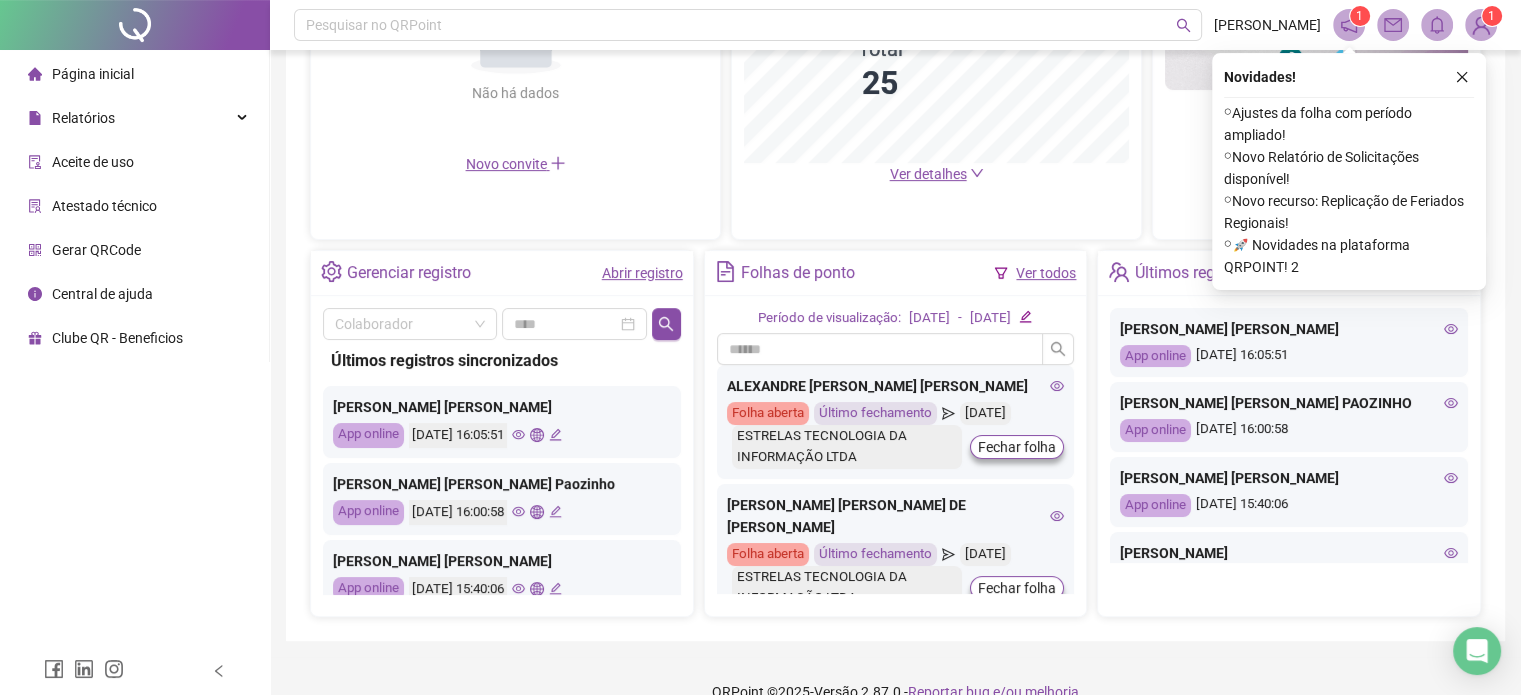 scroll, scrollTop: 604, scrollLeft: 0, axis: vertical 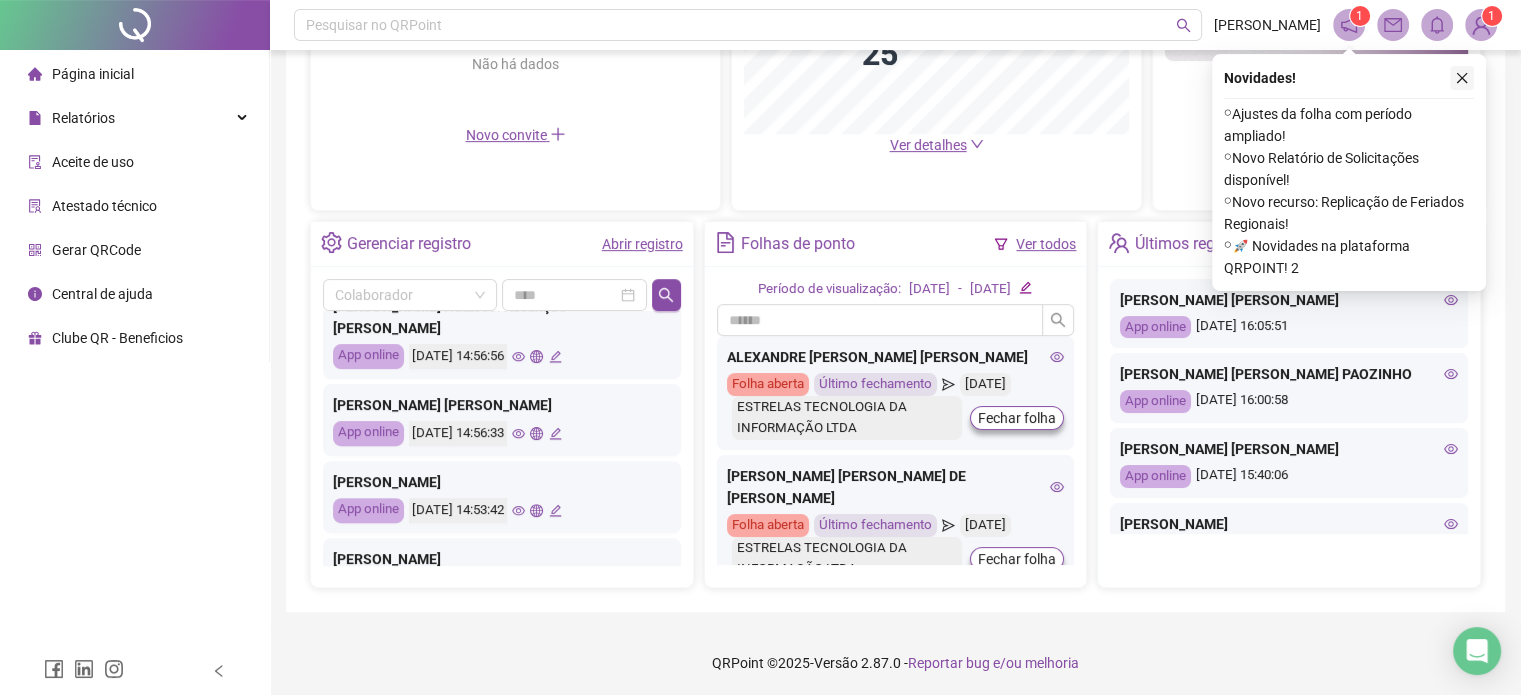 click 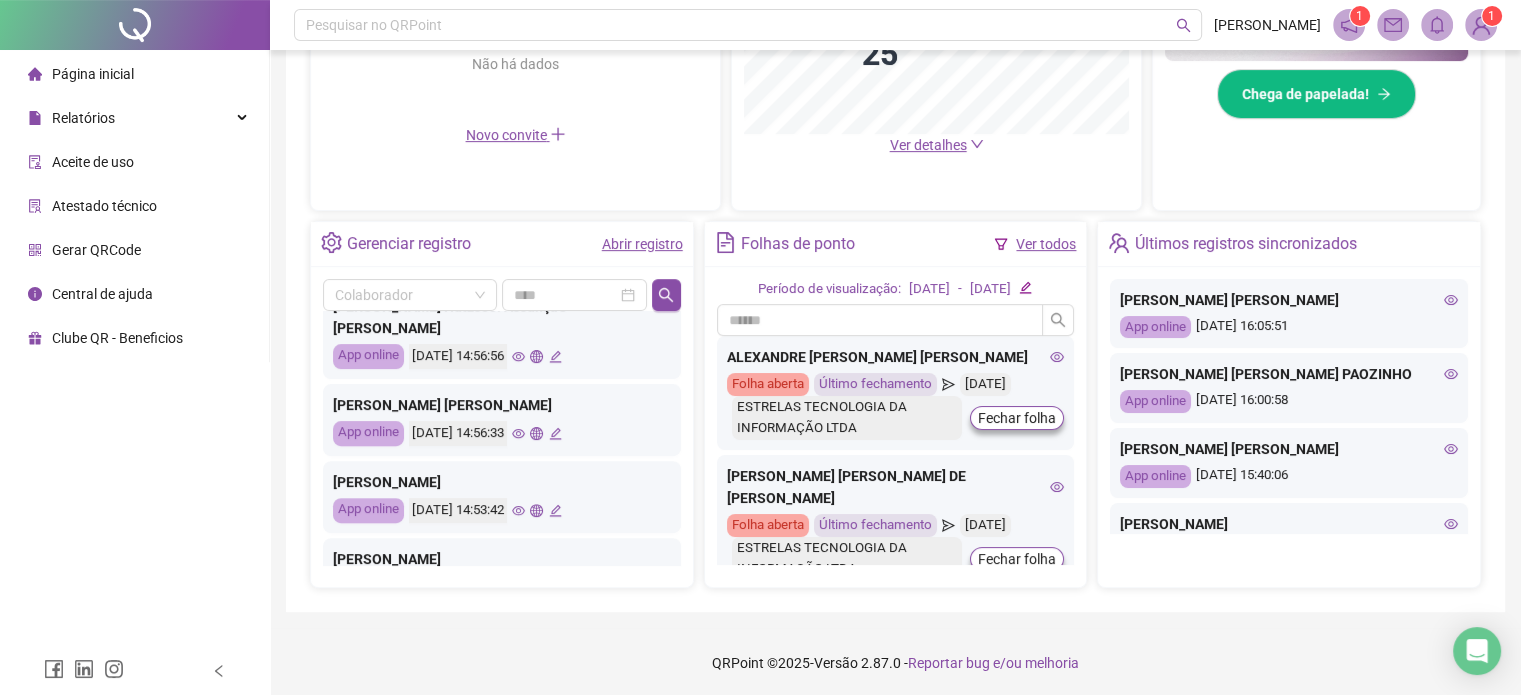 click on "Ver detalhes" at bounding box center (937, 145) 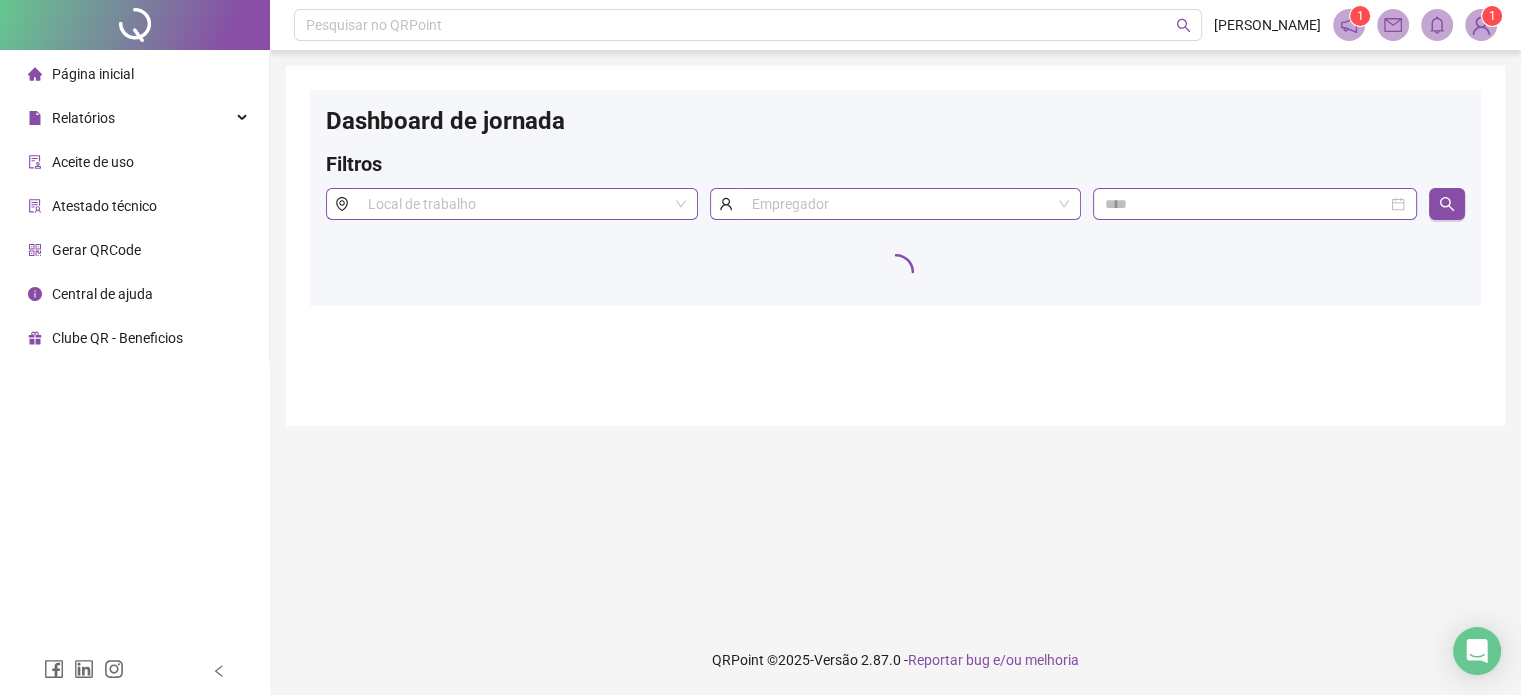 scroll, scrollTop: 0, scrollLeft: 0, axis: both 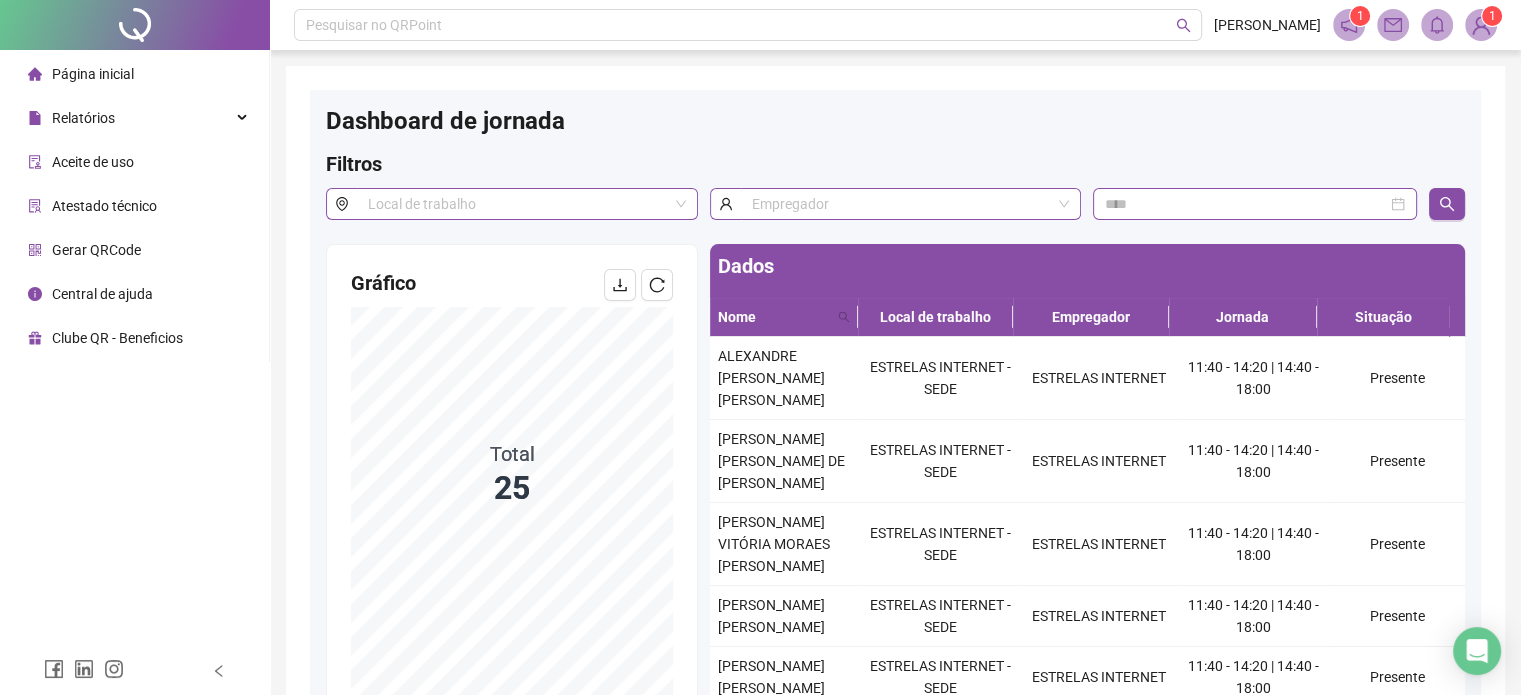 click on "Página inicial" at bounding box center (93, 74) 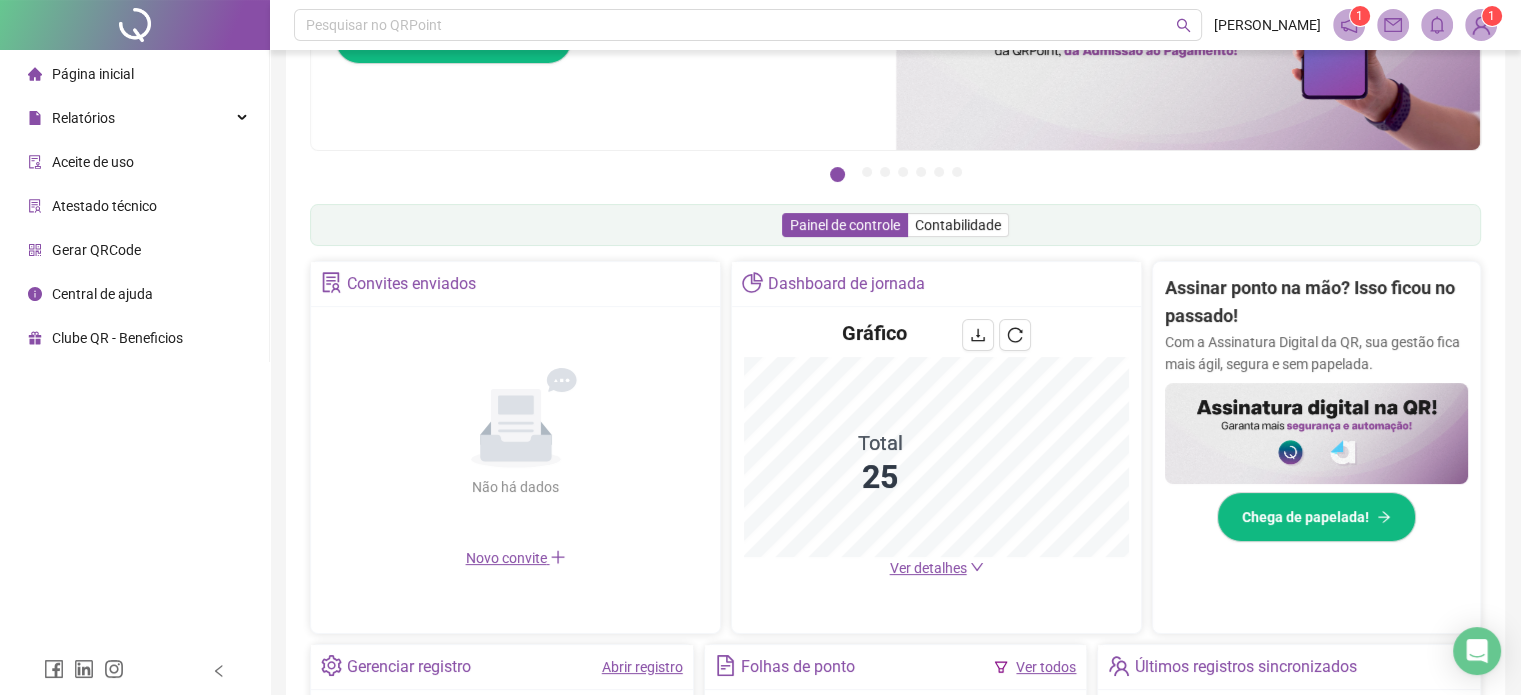 scroll, scrollTop: 200, scrollLeft: 0, axis: vertical 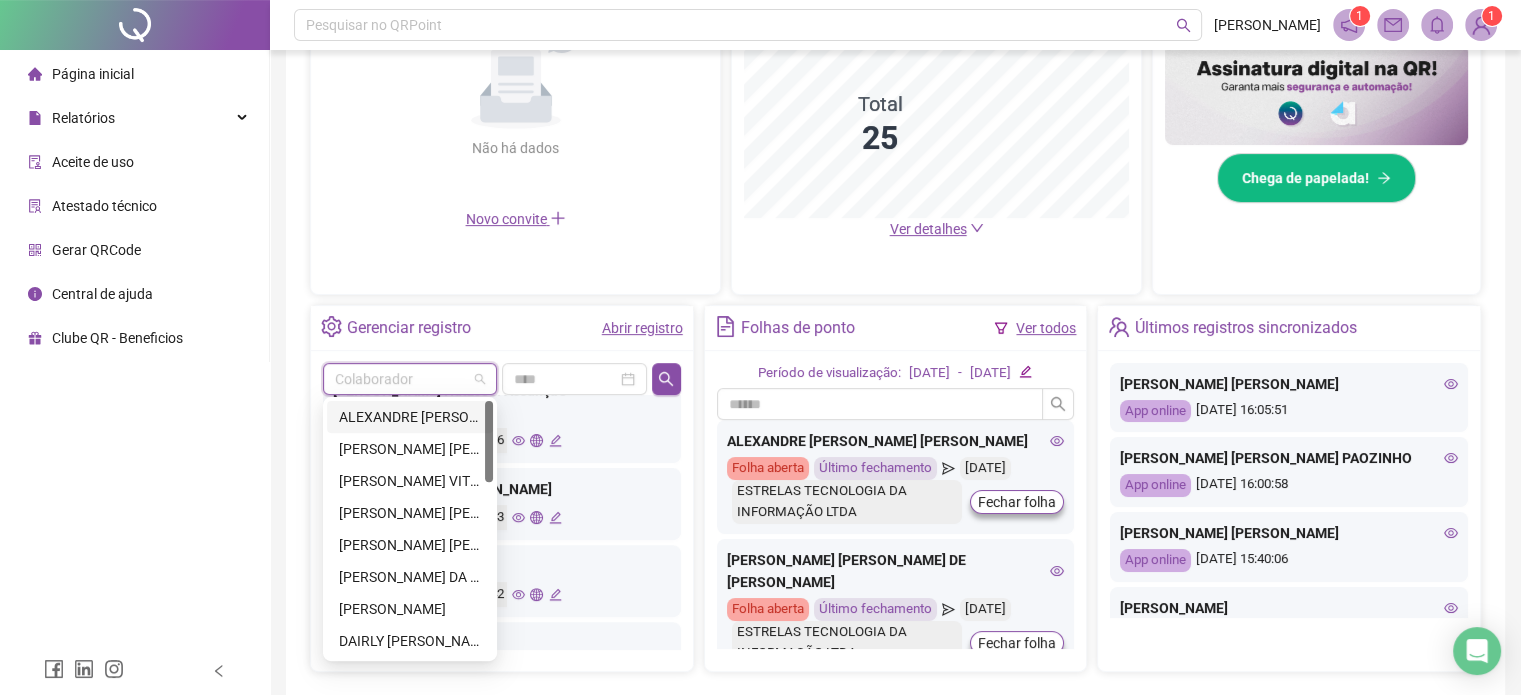 click at bounding box center (404, 379) 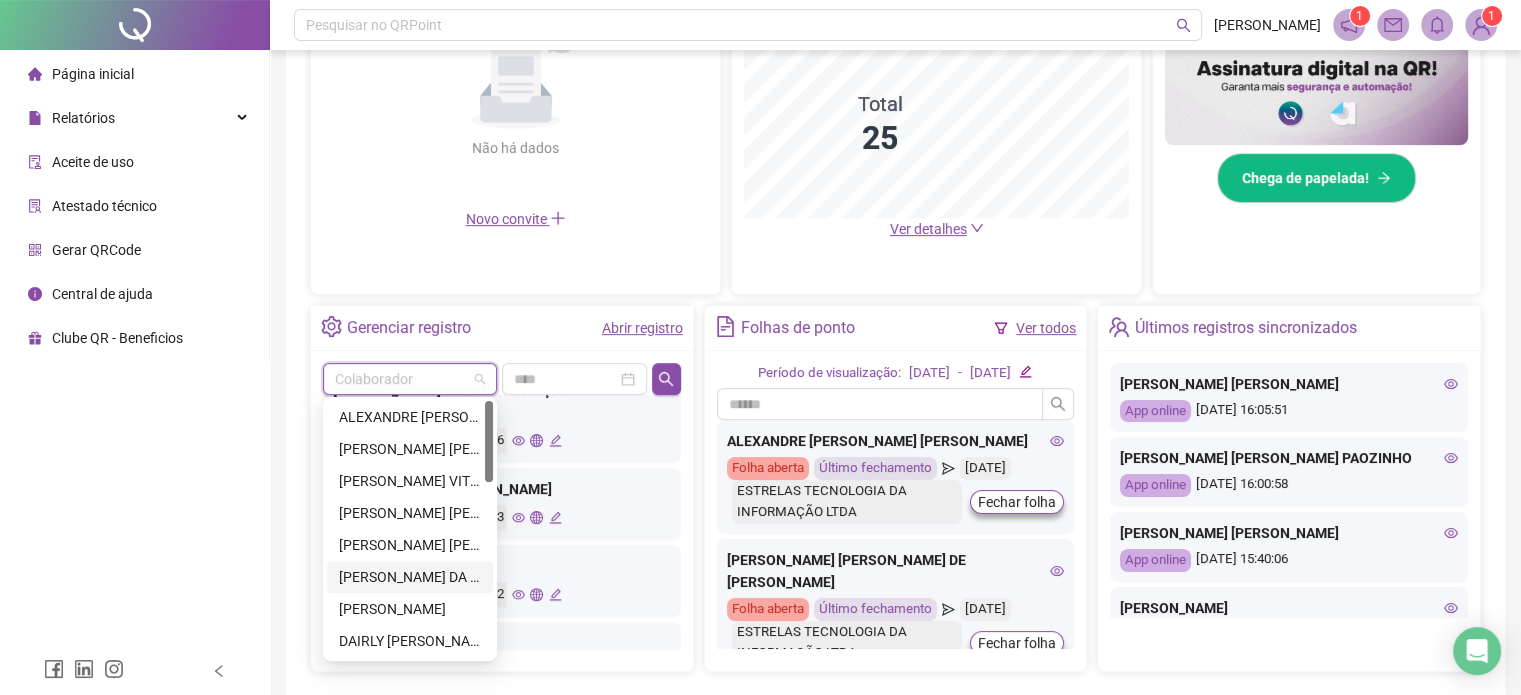 click on "[PERSON_NAME] DA [PERSON_NAME]" at bounding box center (410, 577) 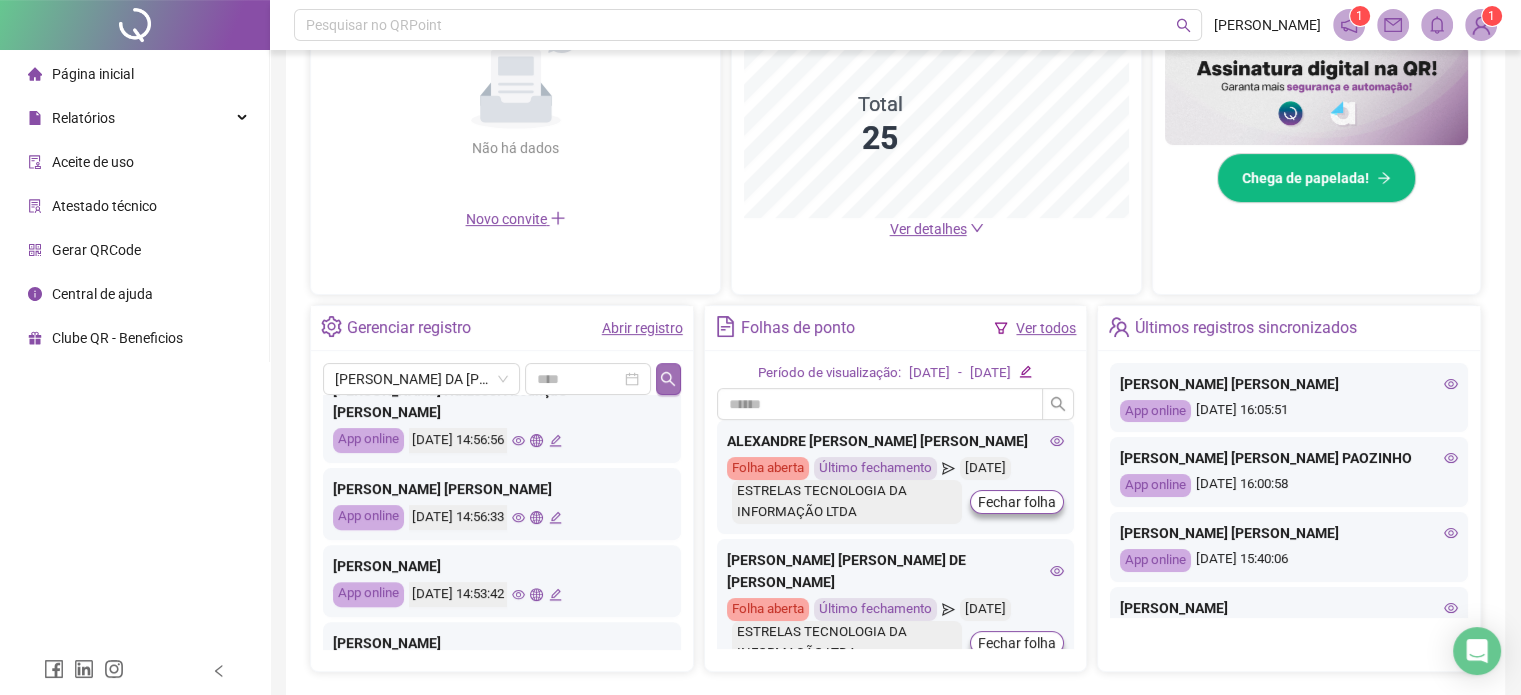 click 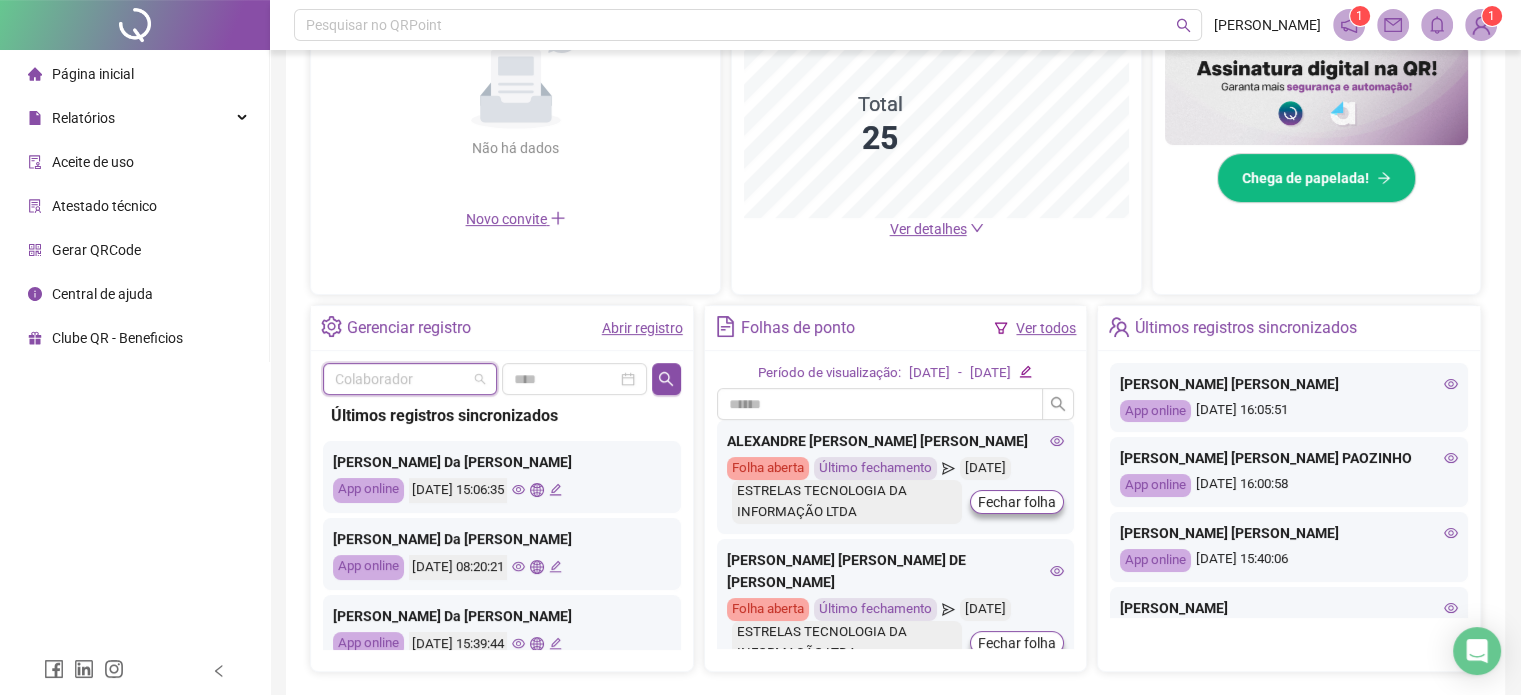 click on "Colaborador" at bounding box center (410, 379) 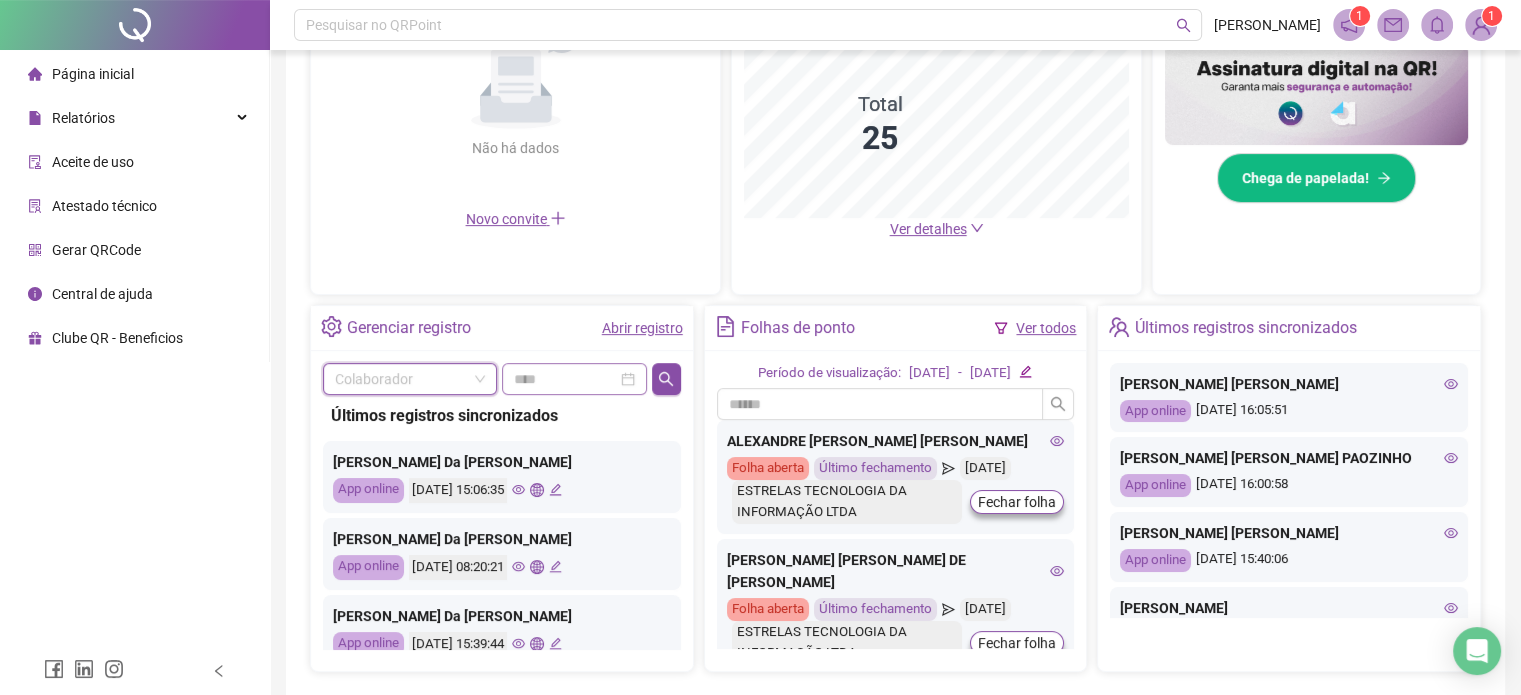 click at bounding box center (574, 379) 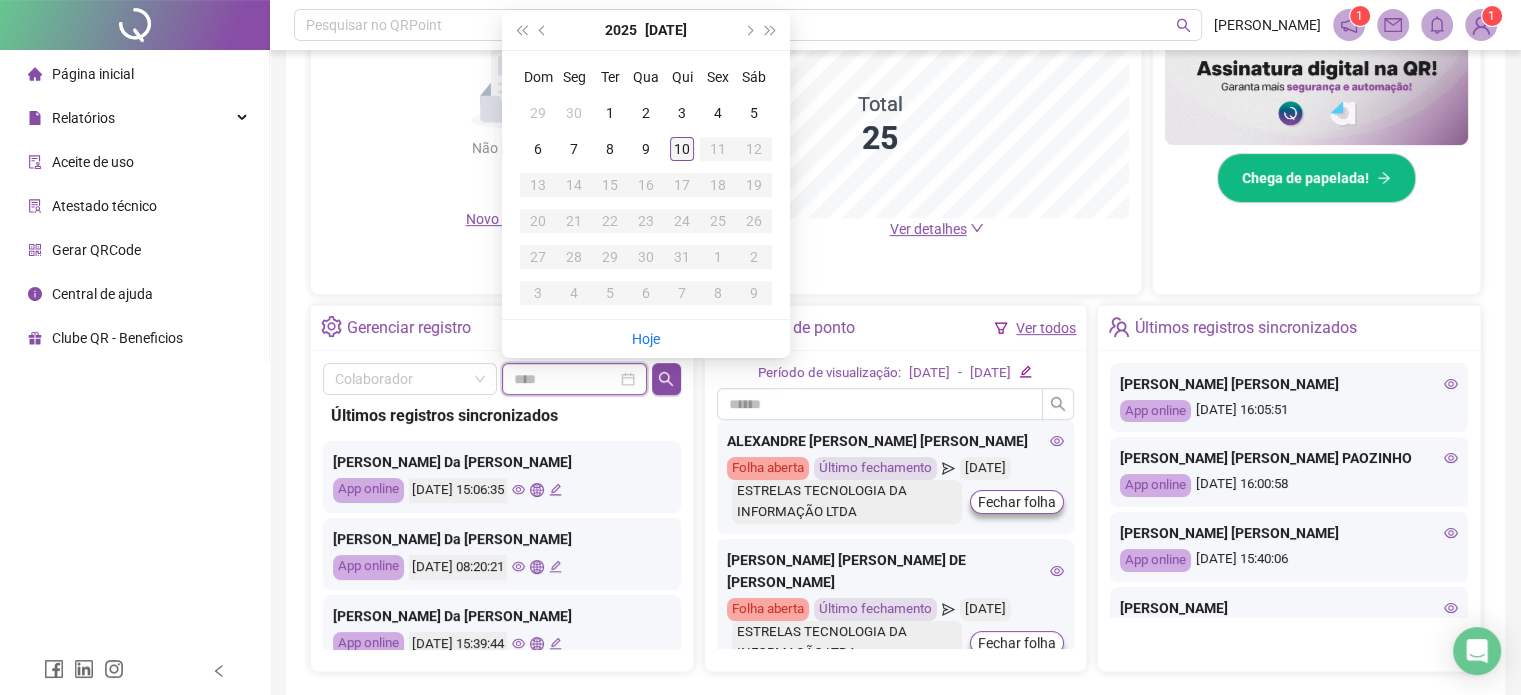 type on "**********" 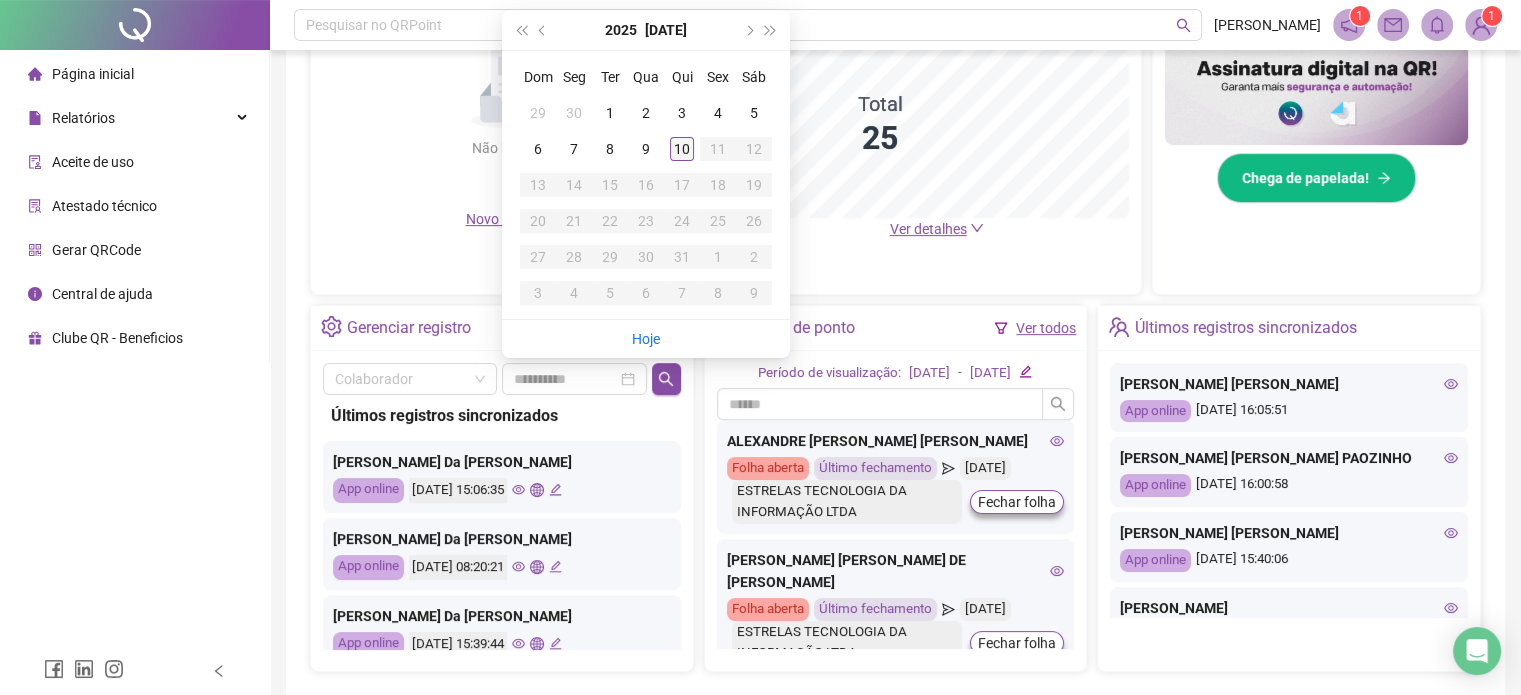 click on "10" at bounding box center [682, 149] 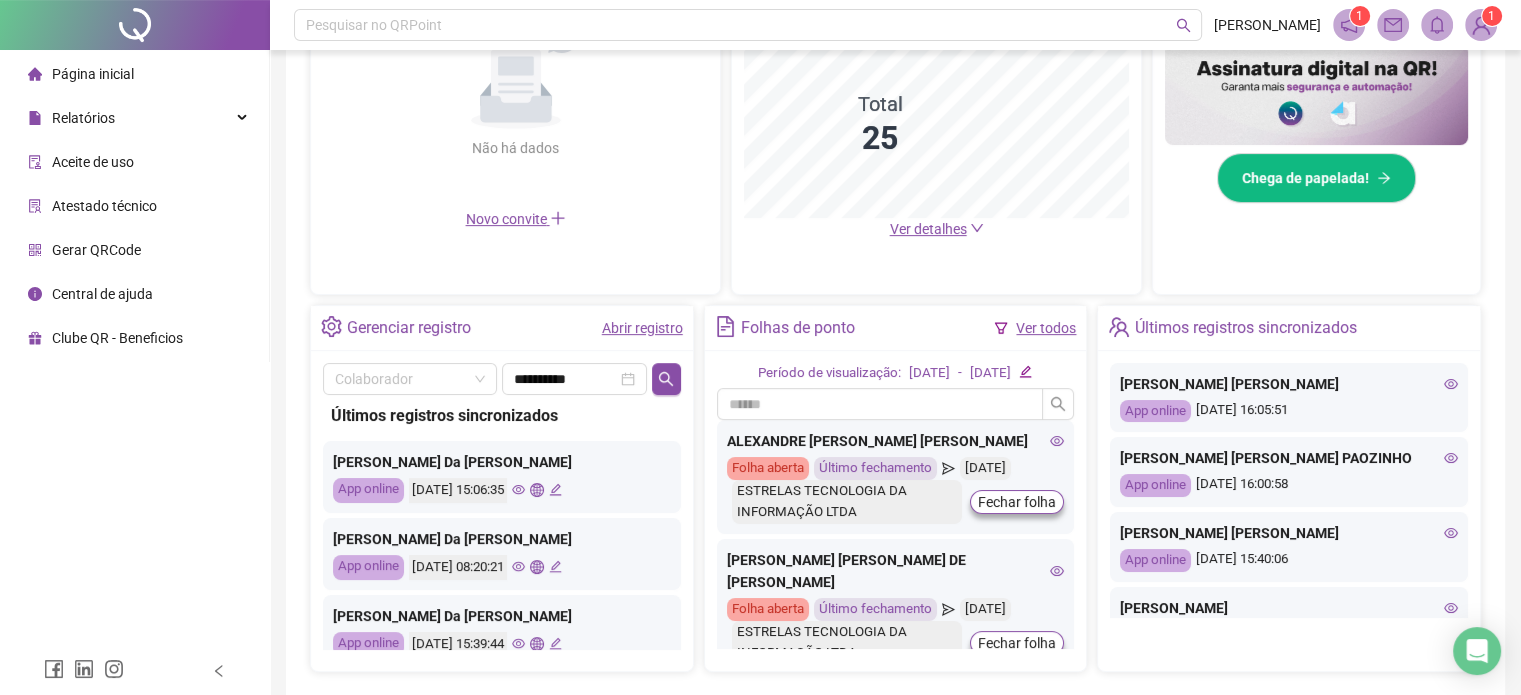click on "Abrir registro" at bounding box center [642, 328] 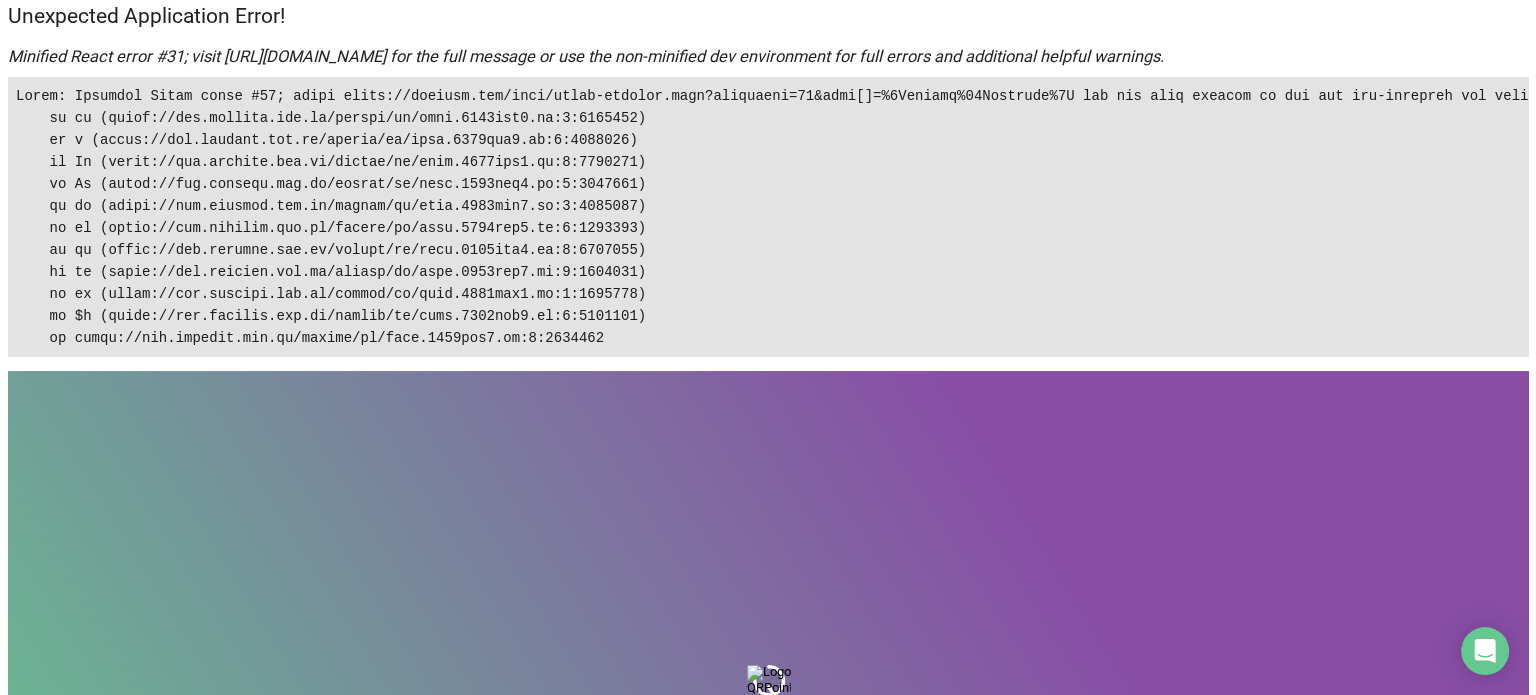 scroll, scrollTop: 0, scrollLeft: 0, axis: both 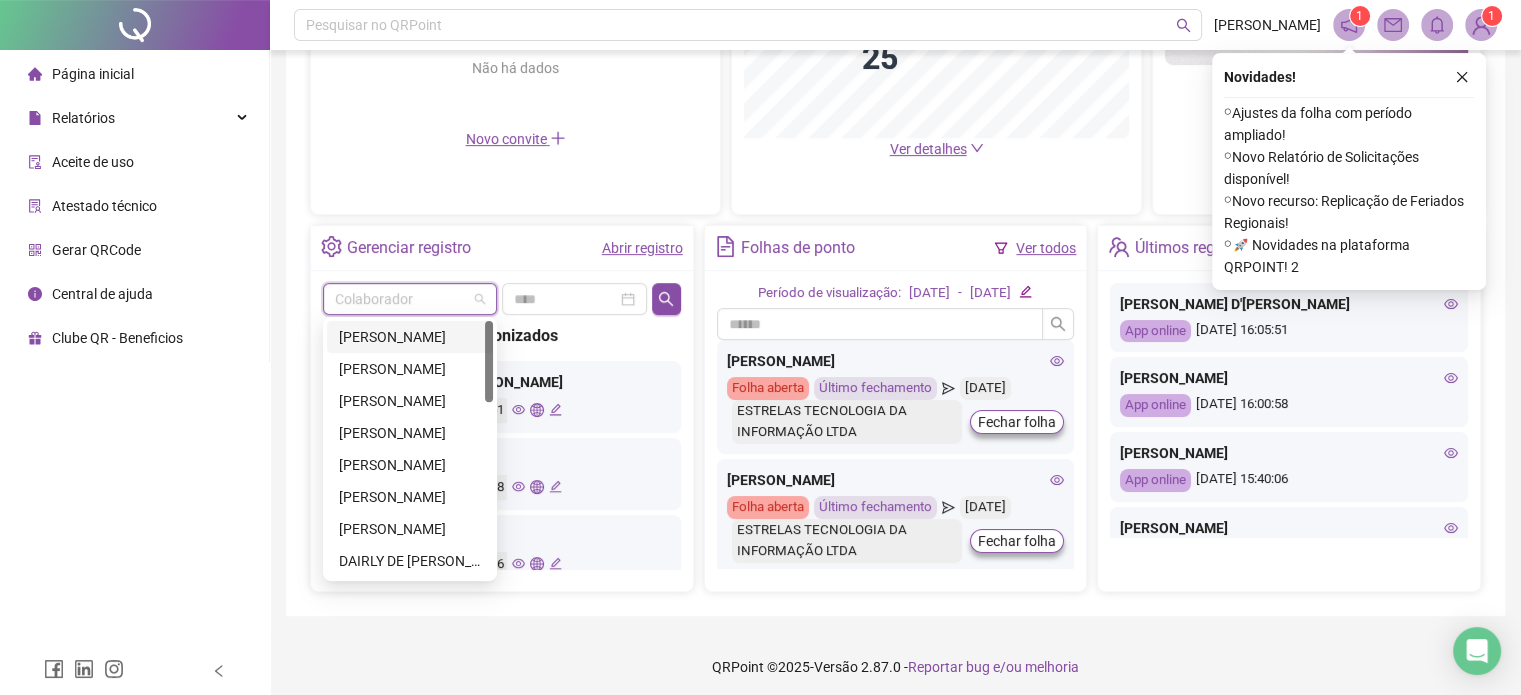 click at bounding box center (404, 299) 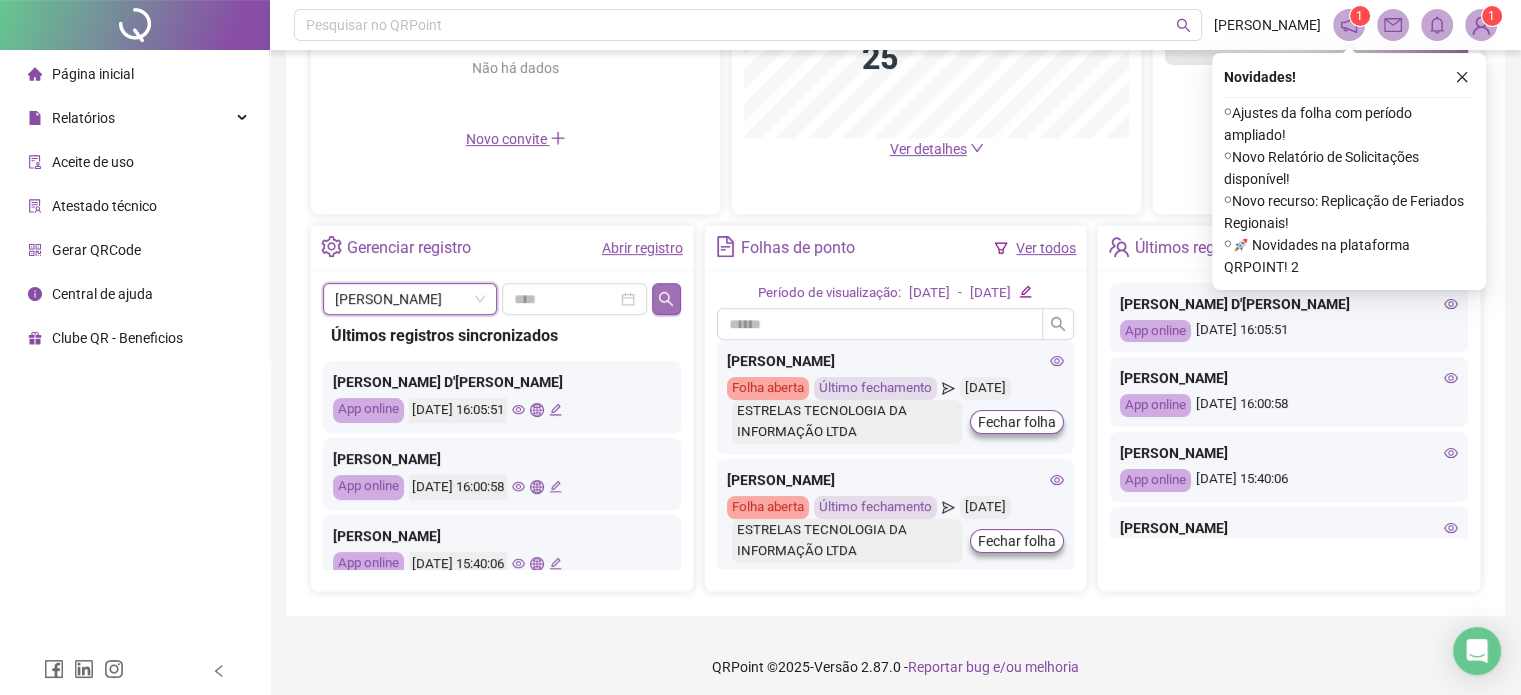 click 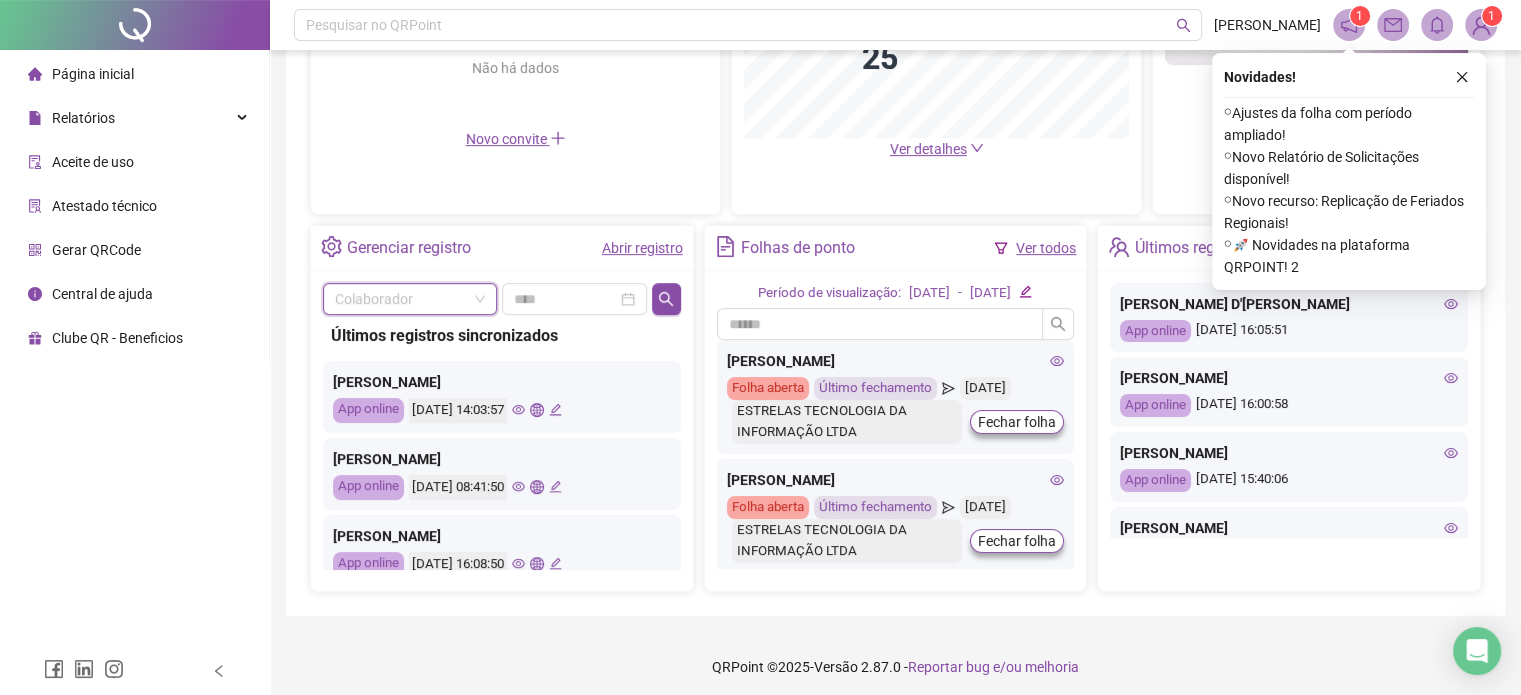 click at bounding box center [404, 299] 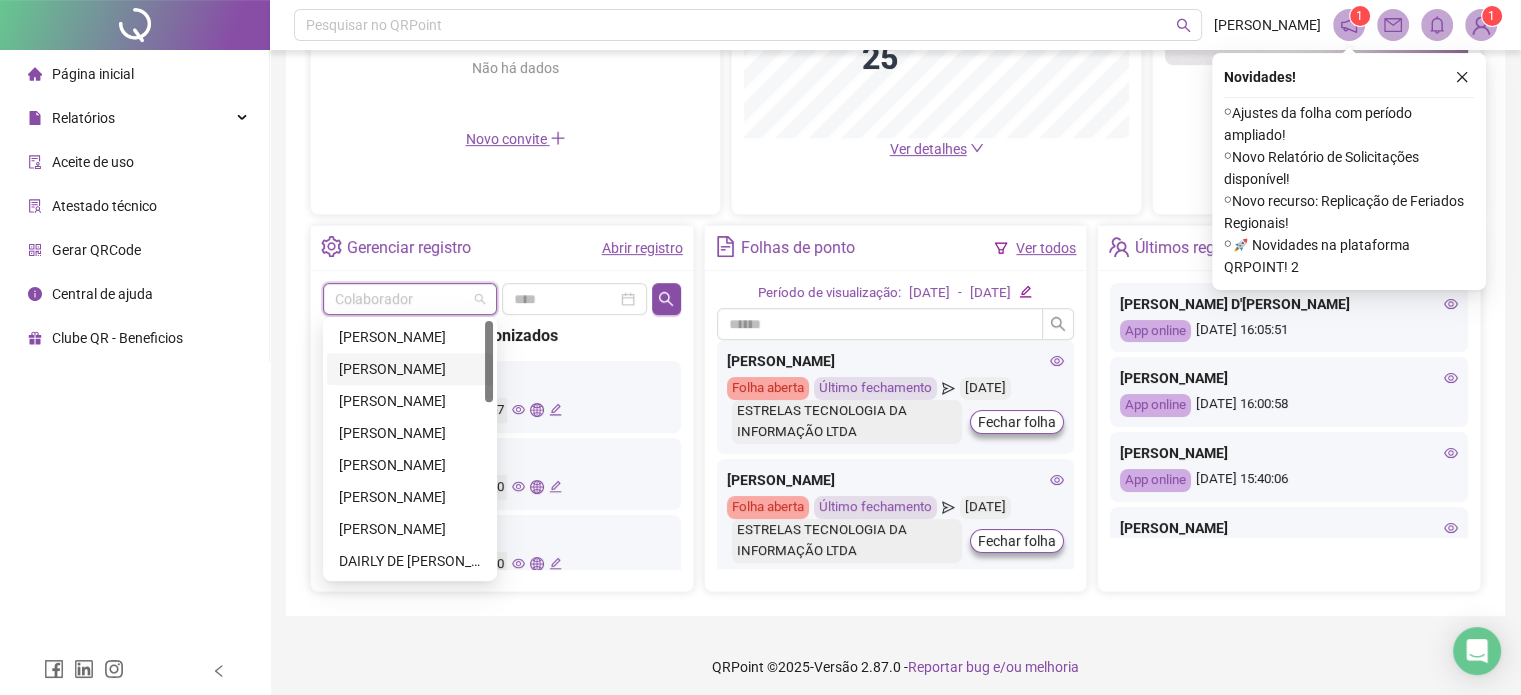 click on "[PERSON_NAME] [PERSON_NAME] DE [PERSON_NAME]" at bounding box center [410, 369] 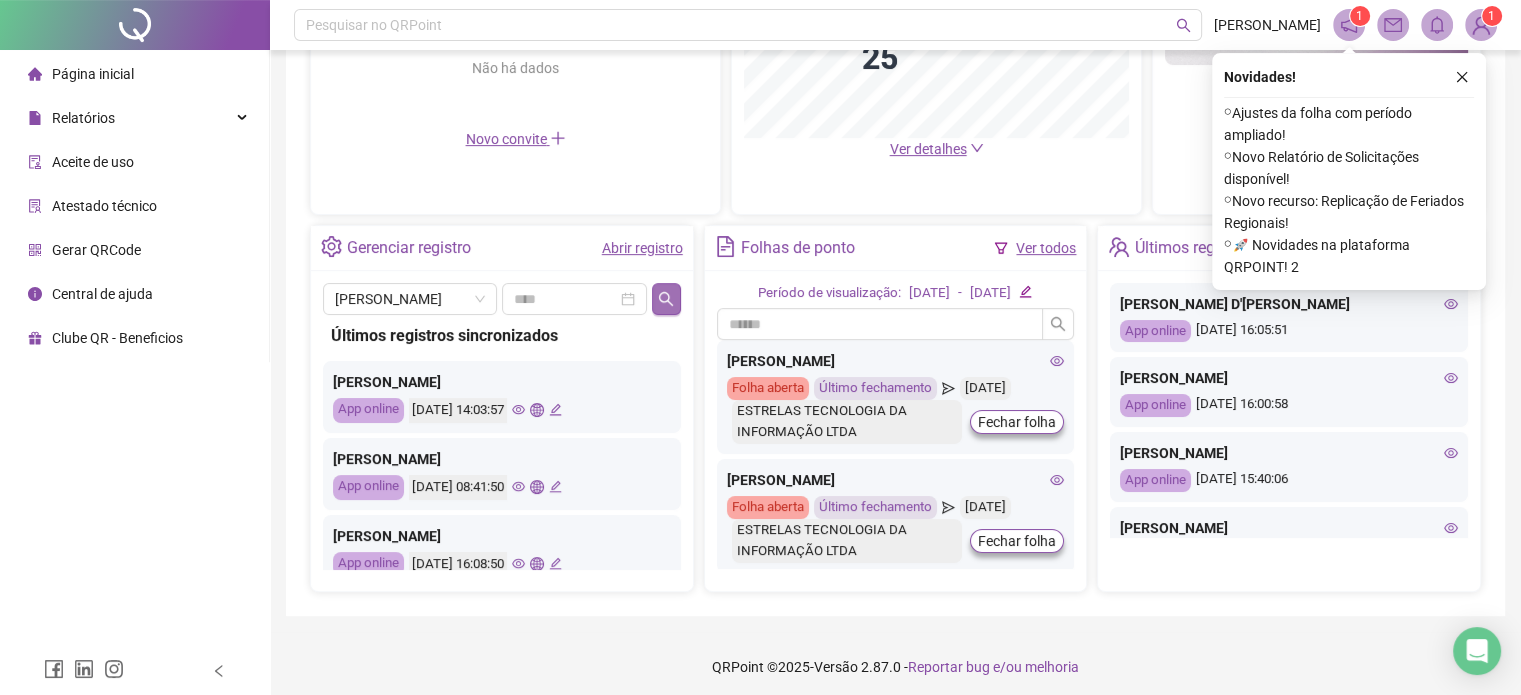 click at bounding box center [666, 299] 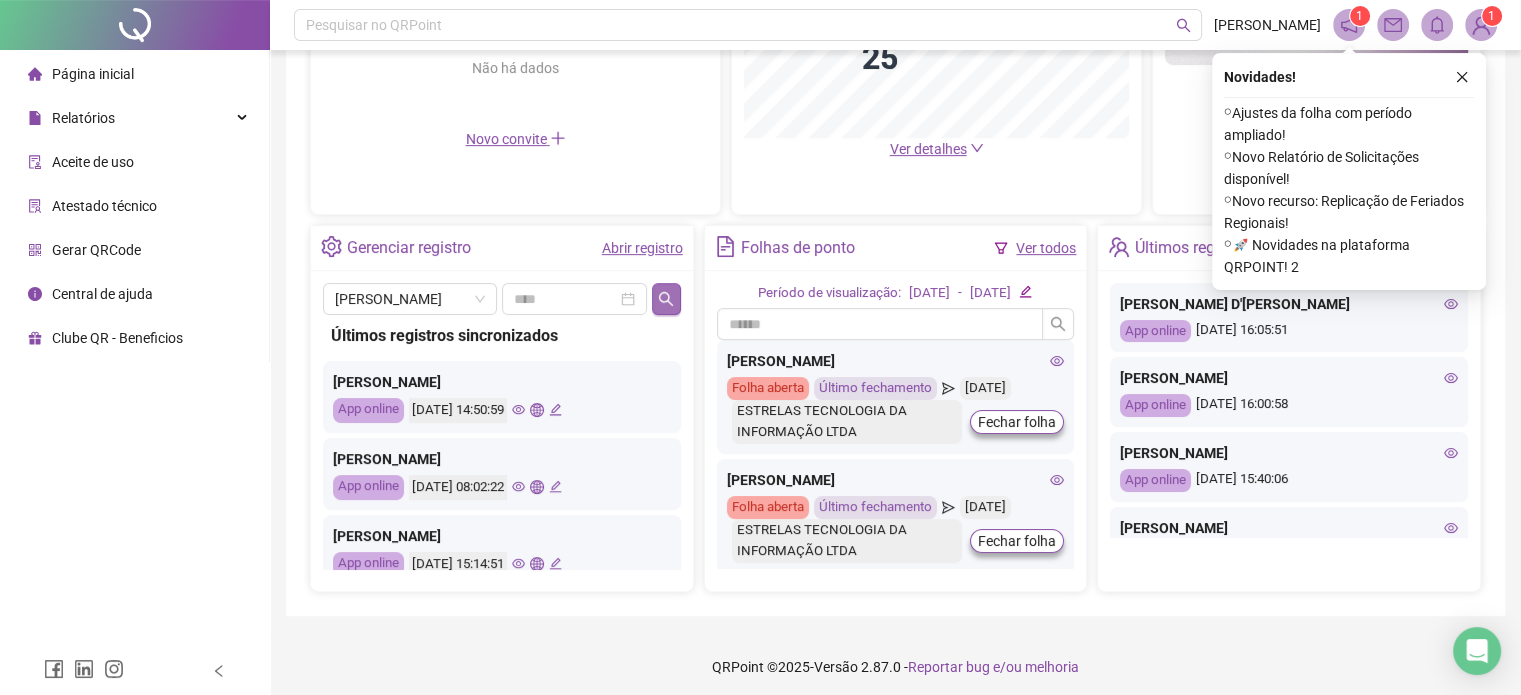 type 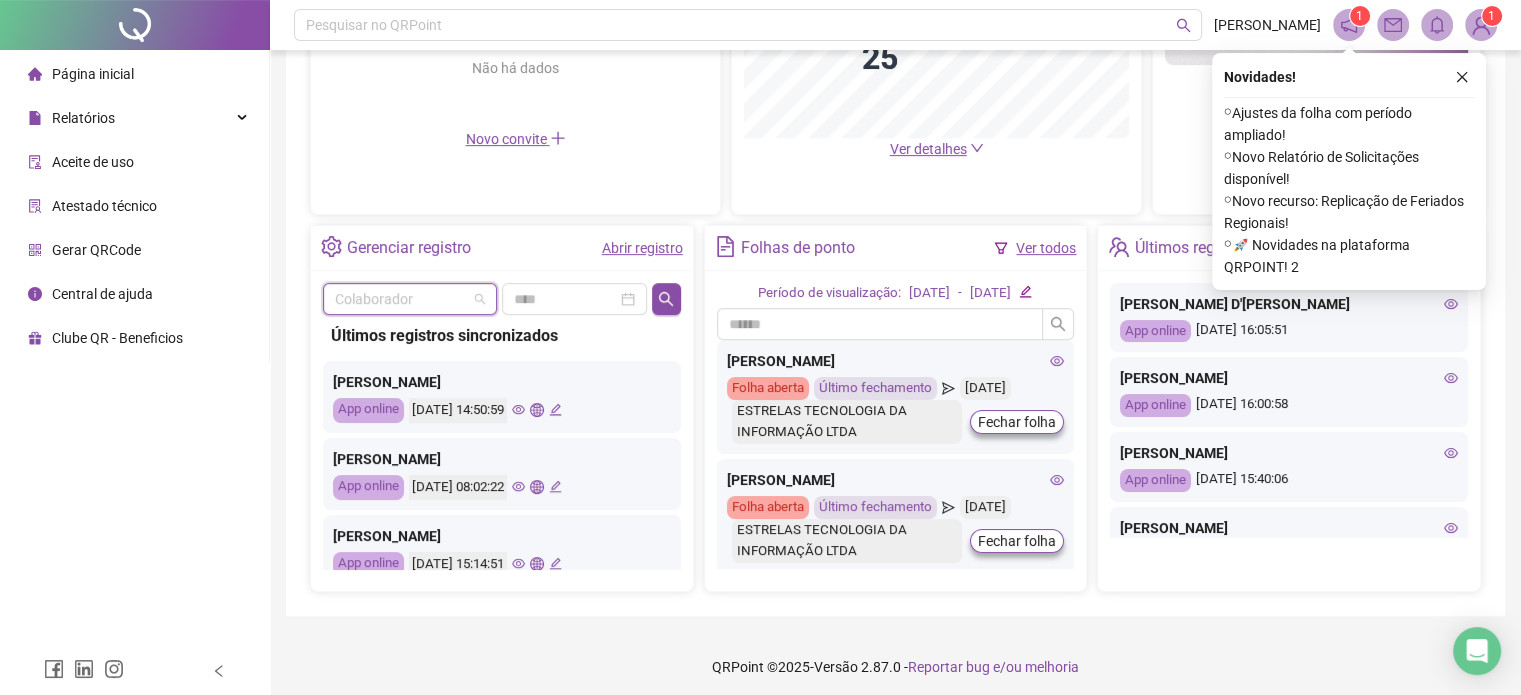 click at bounding box center [404, 299] 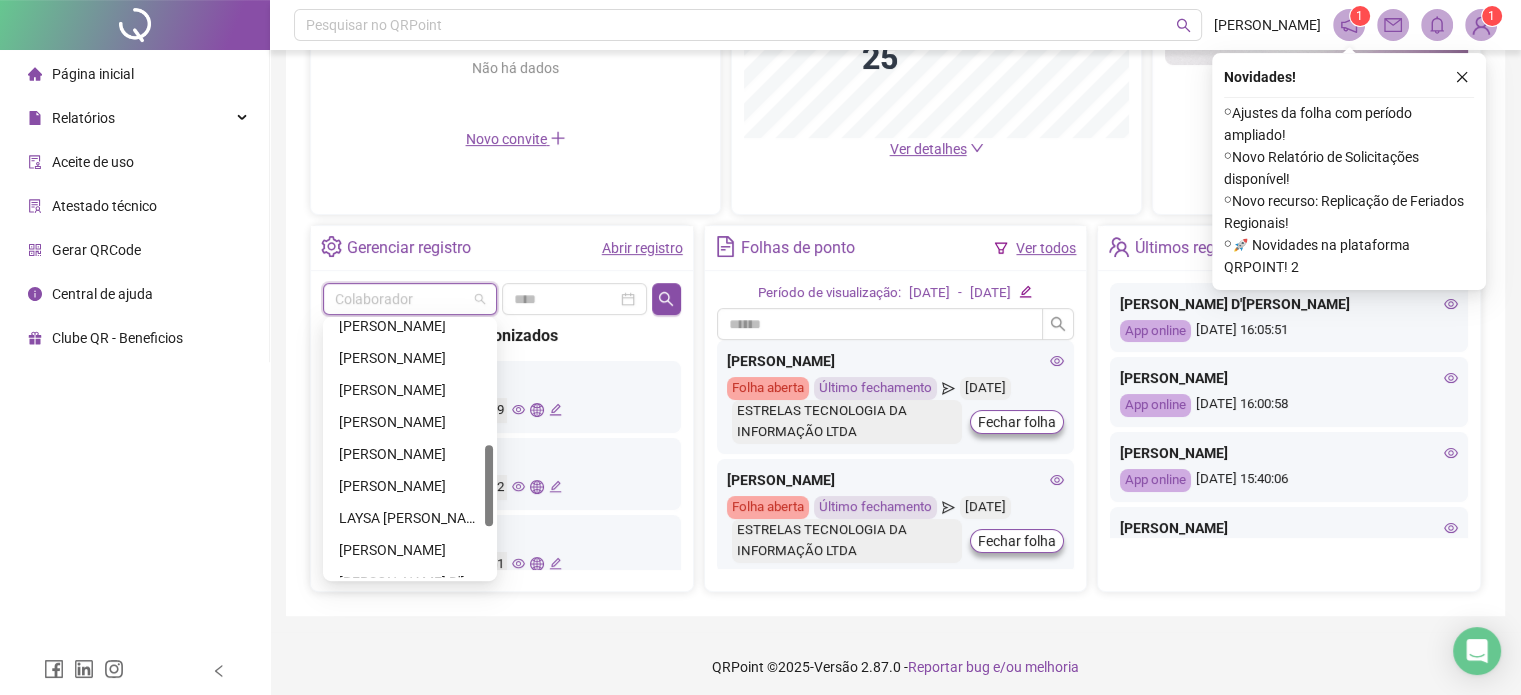 drag, startPoint x: 491, startPoint y: 383, endPoint x: 500, endPoint y: 511, distance: 128.31601 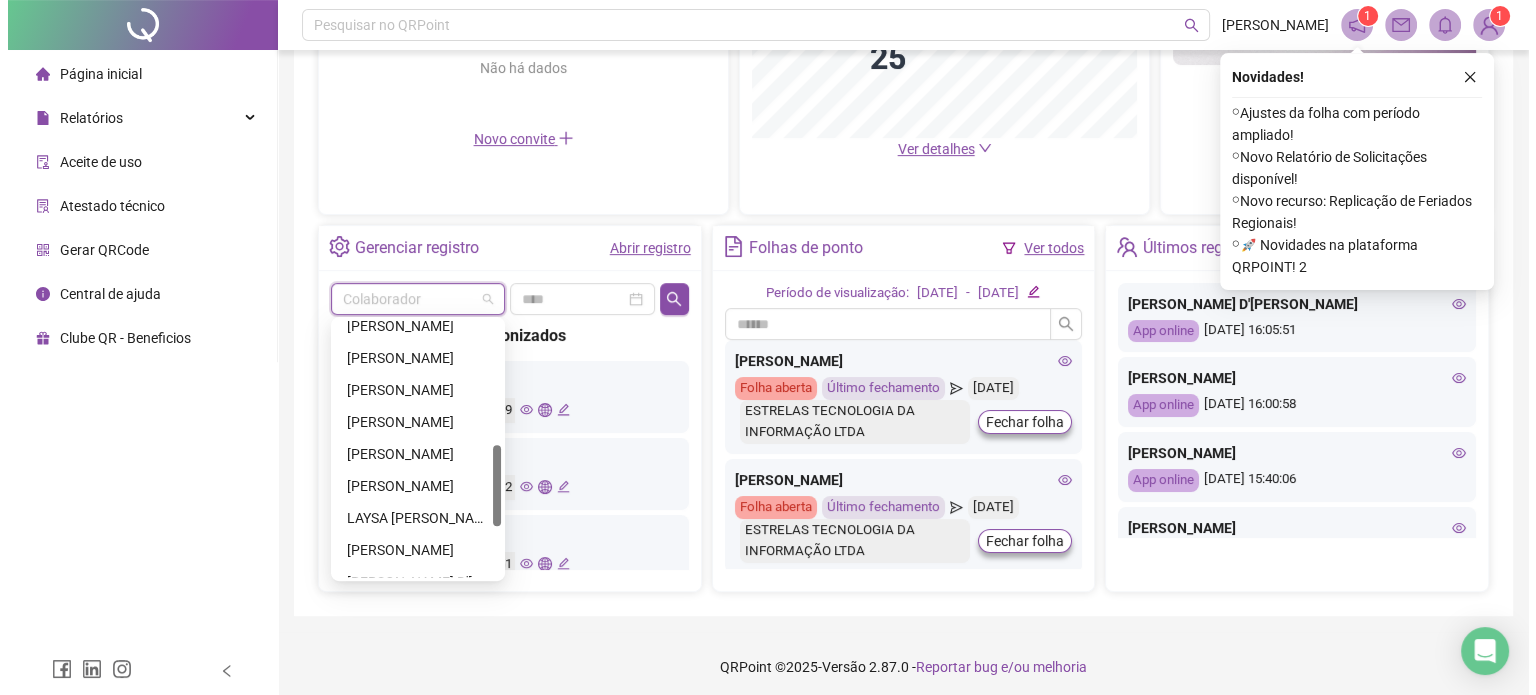 scroll, scrollTop: 398, scrollLeft: 0, axis: vertical 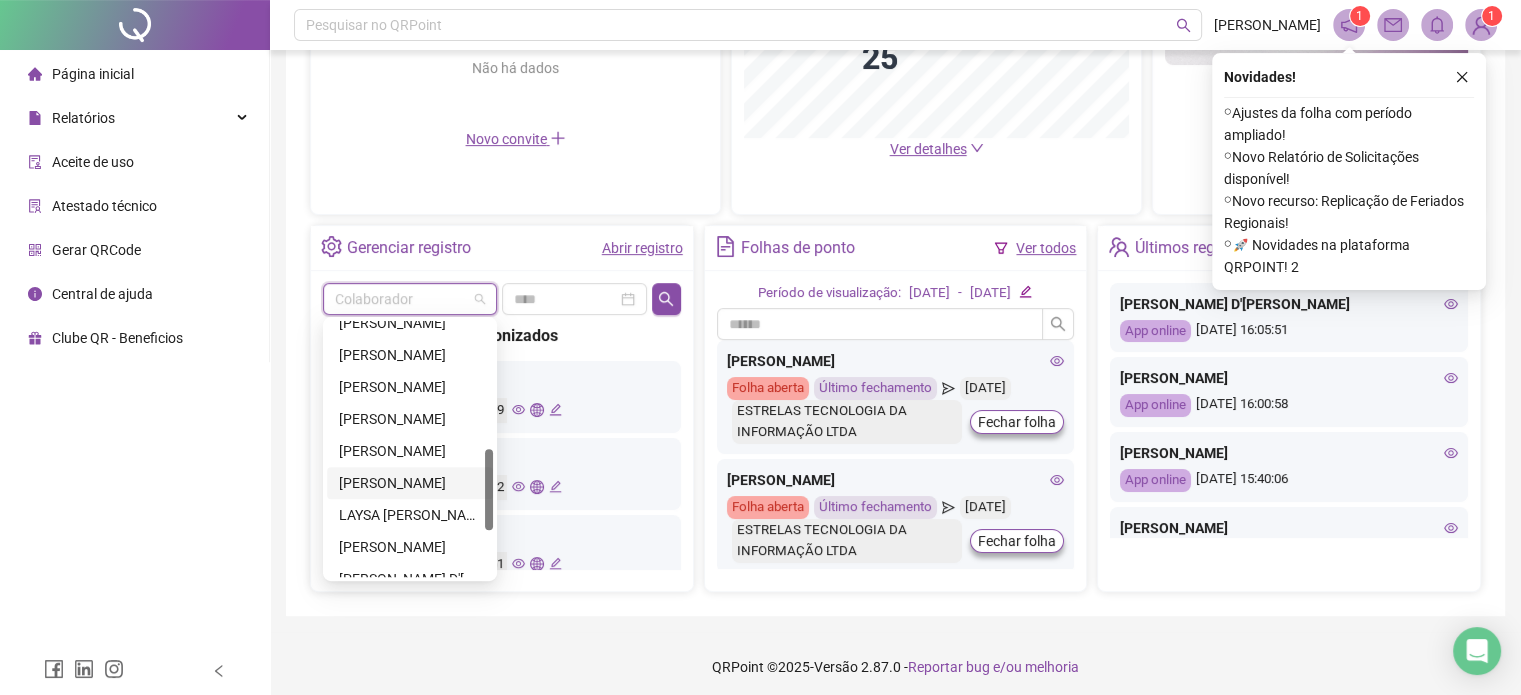 click on "[PERSON_NAME] [PERSON_NAME]" at bounding box center [410, 483] 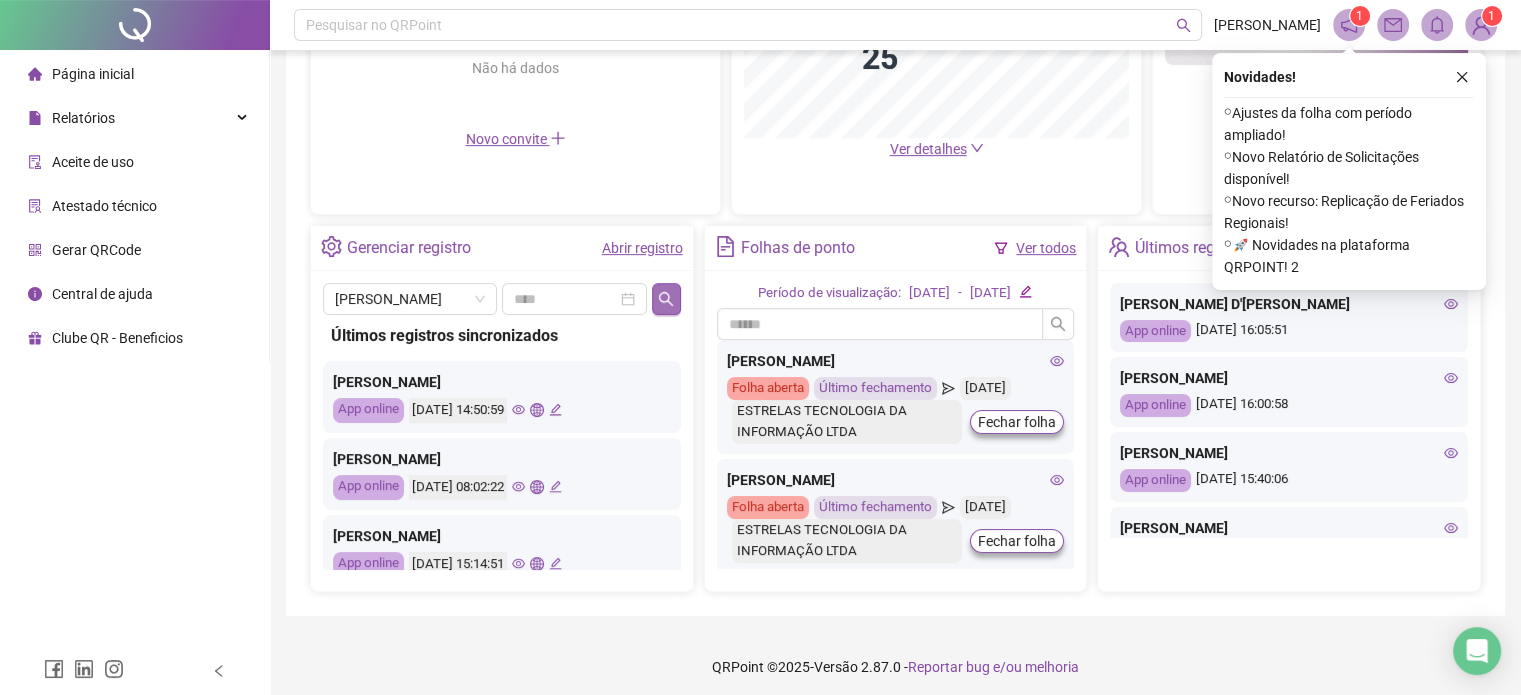 click 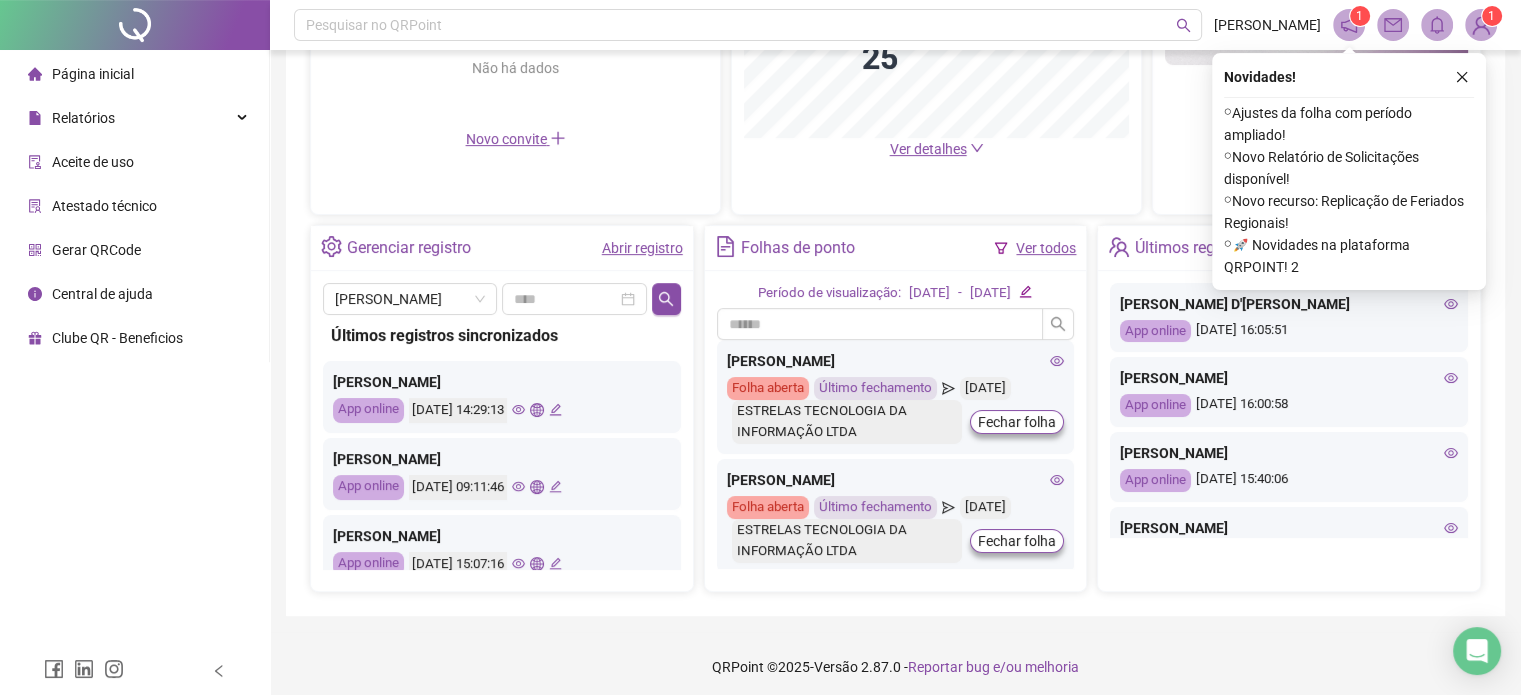 click 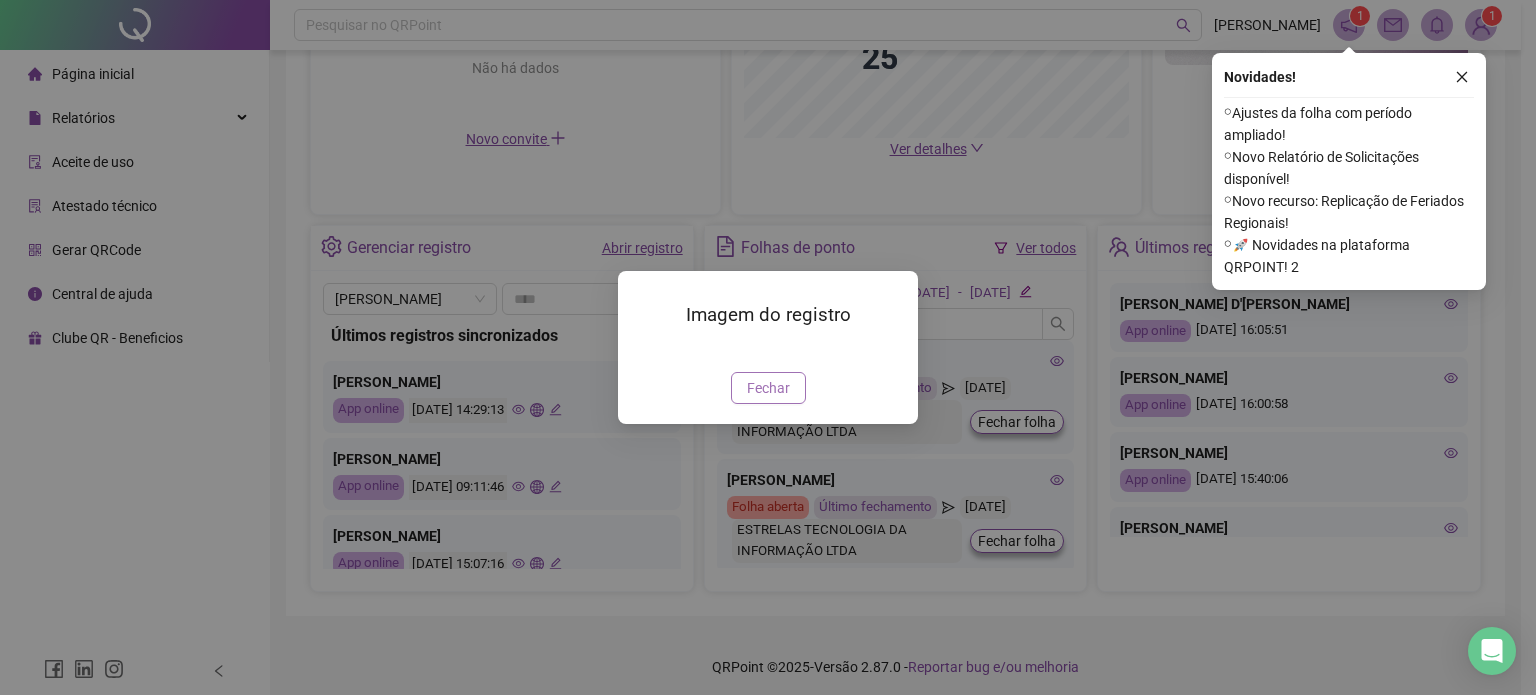 click on "Fechar" at bounding box center [768, 388] 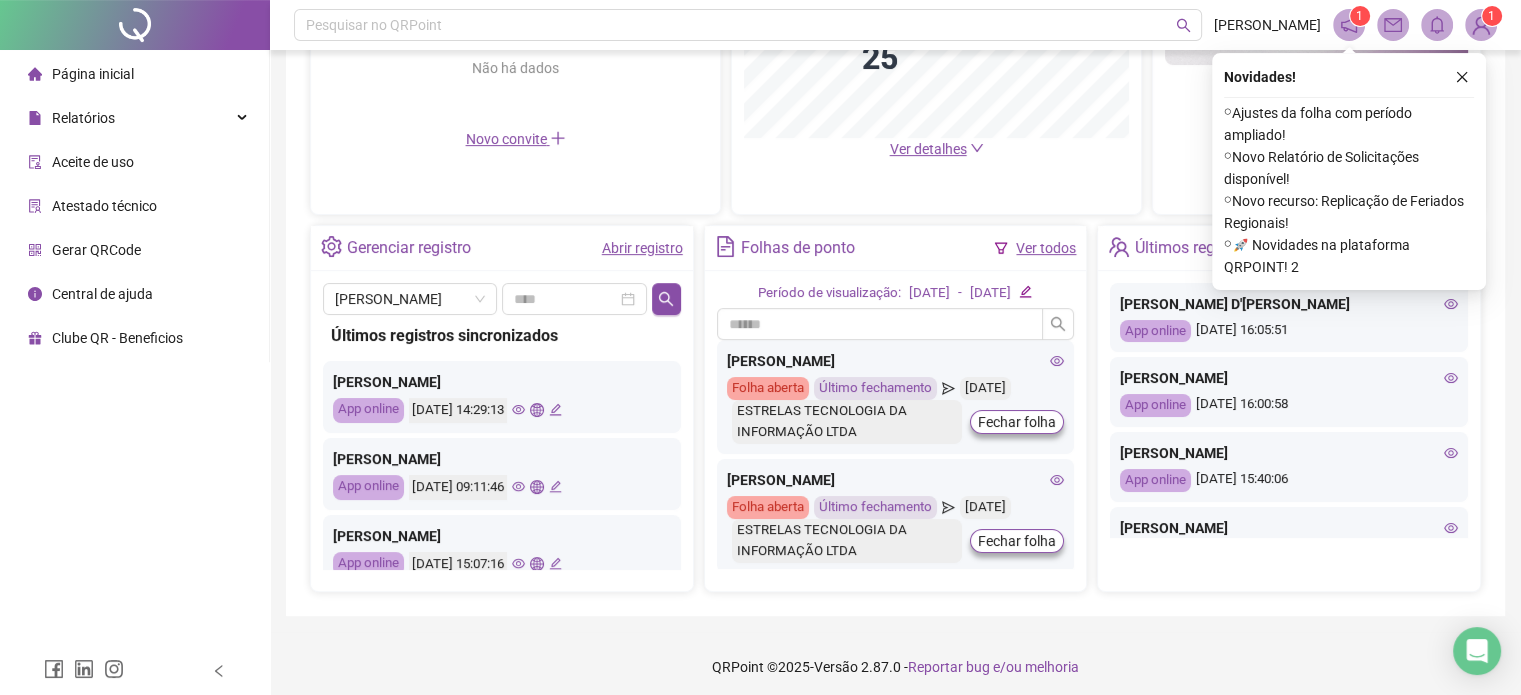 click 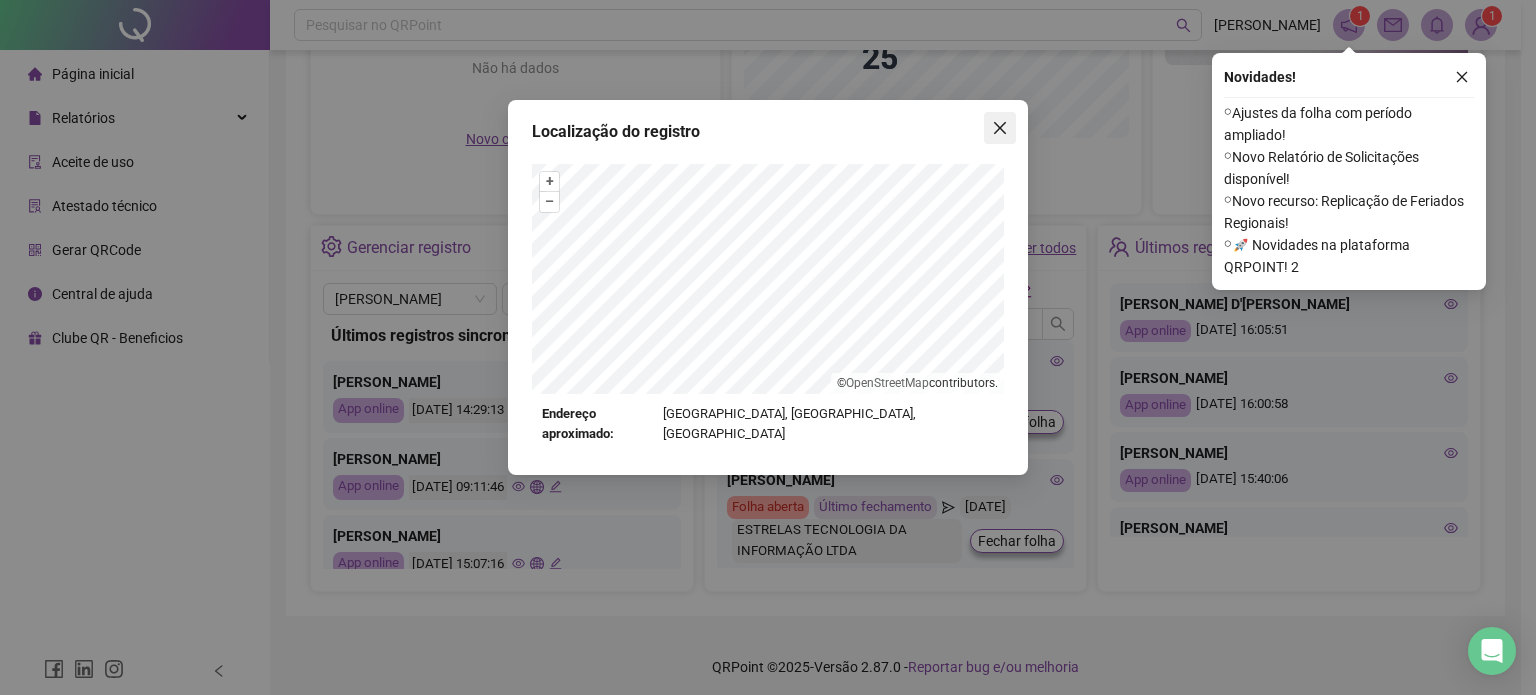 click 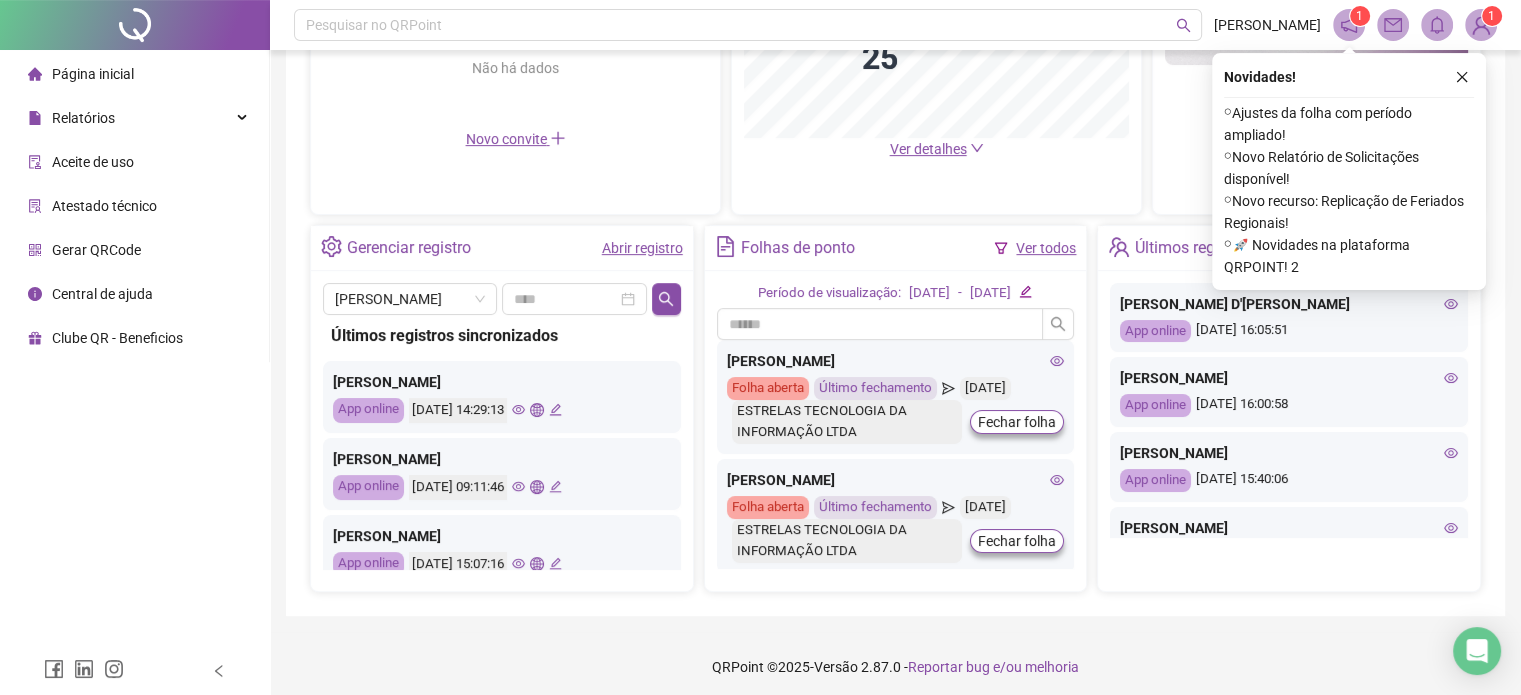 click 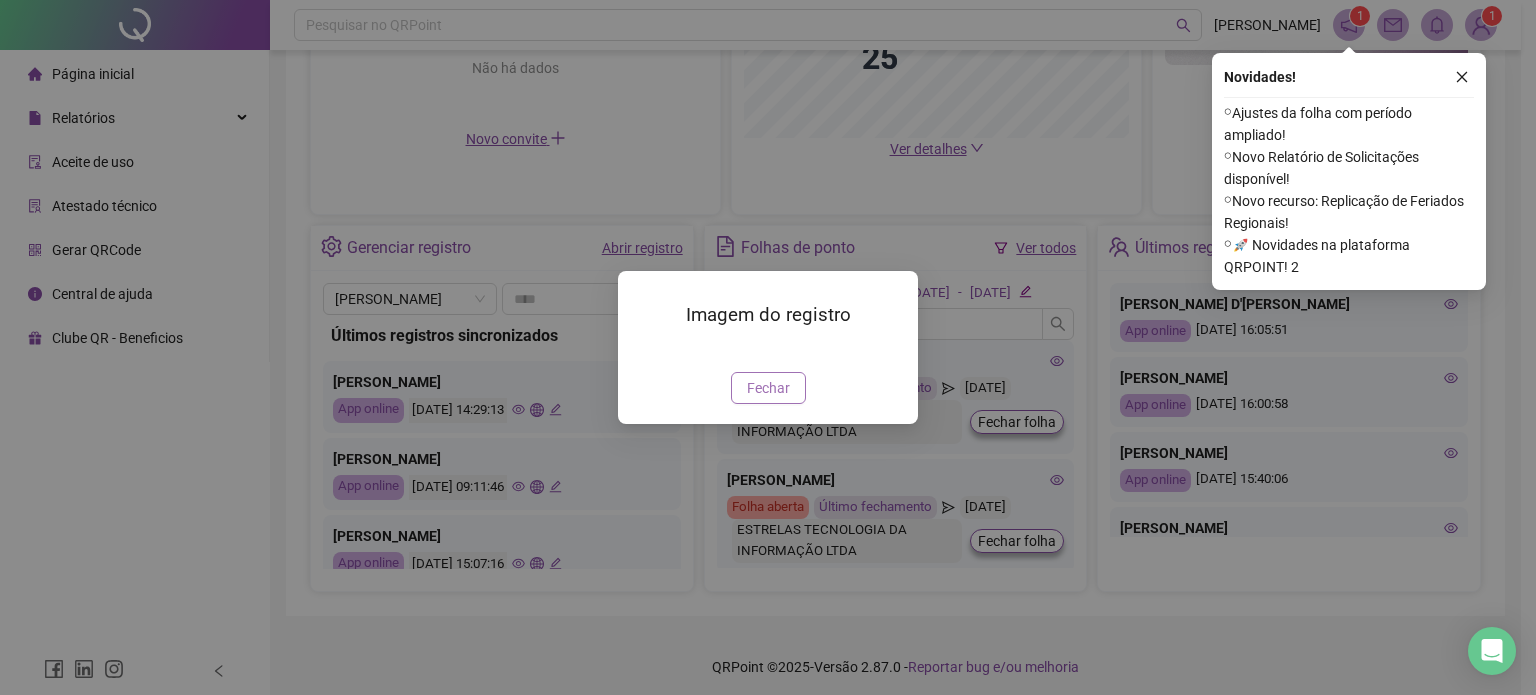 click on "Fechar" at bounding box center (768, 388) 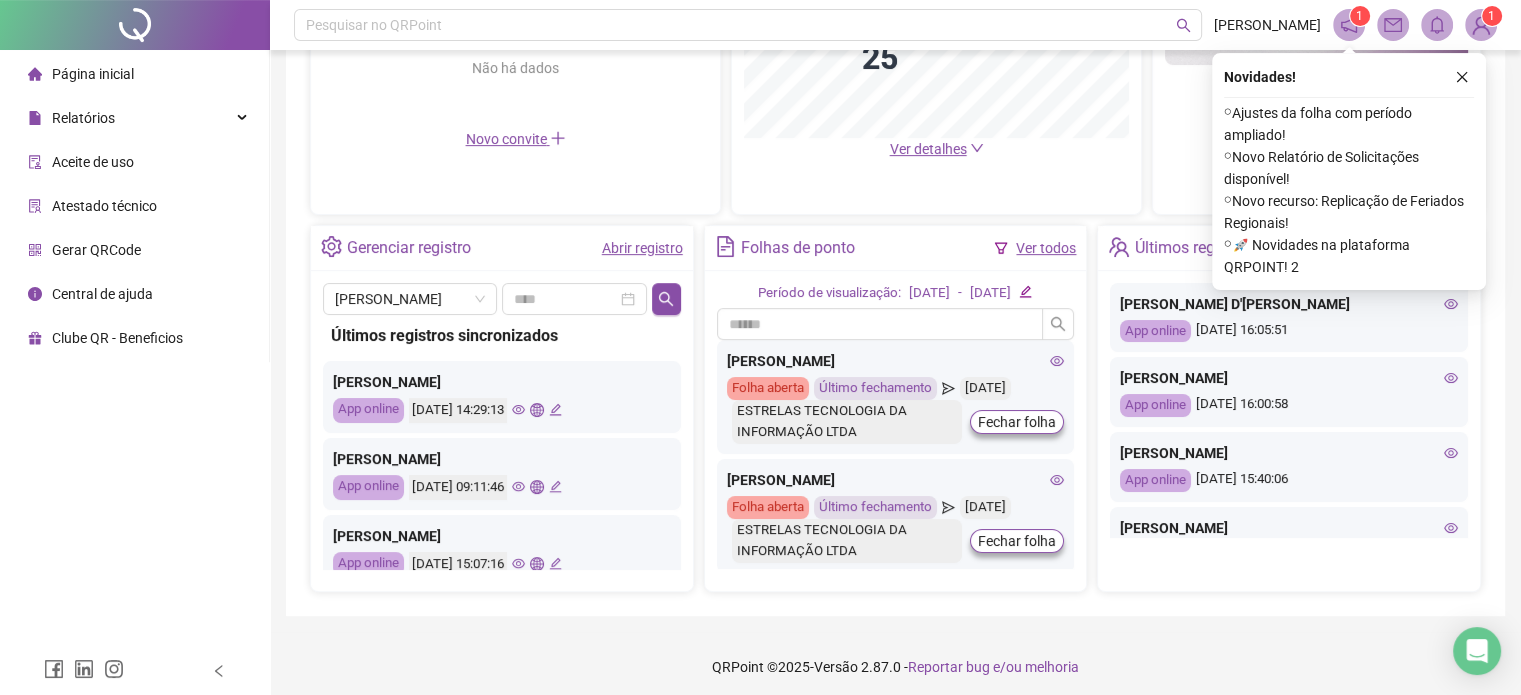click 